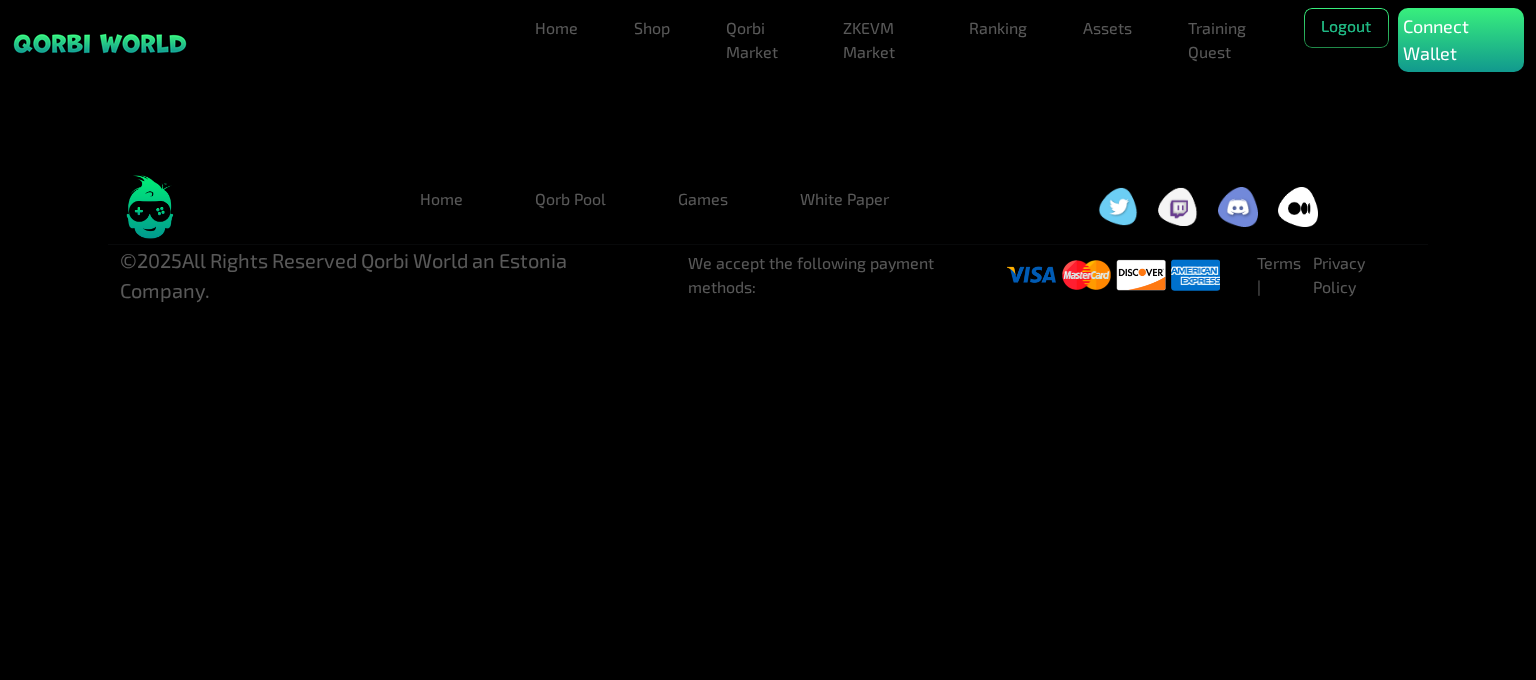 scroll, scrollTop: 0, scrollLeft: 0, axis: both 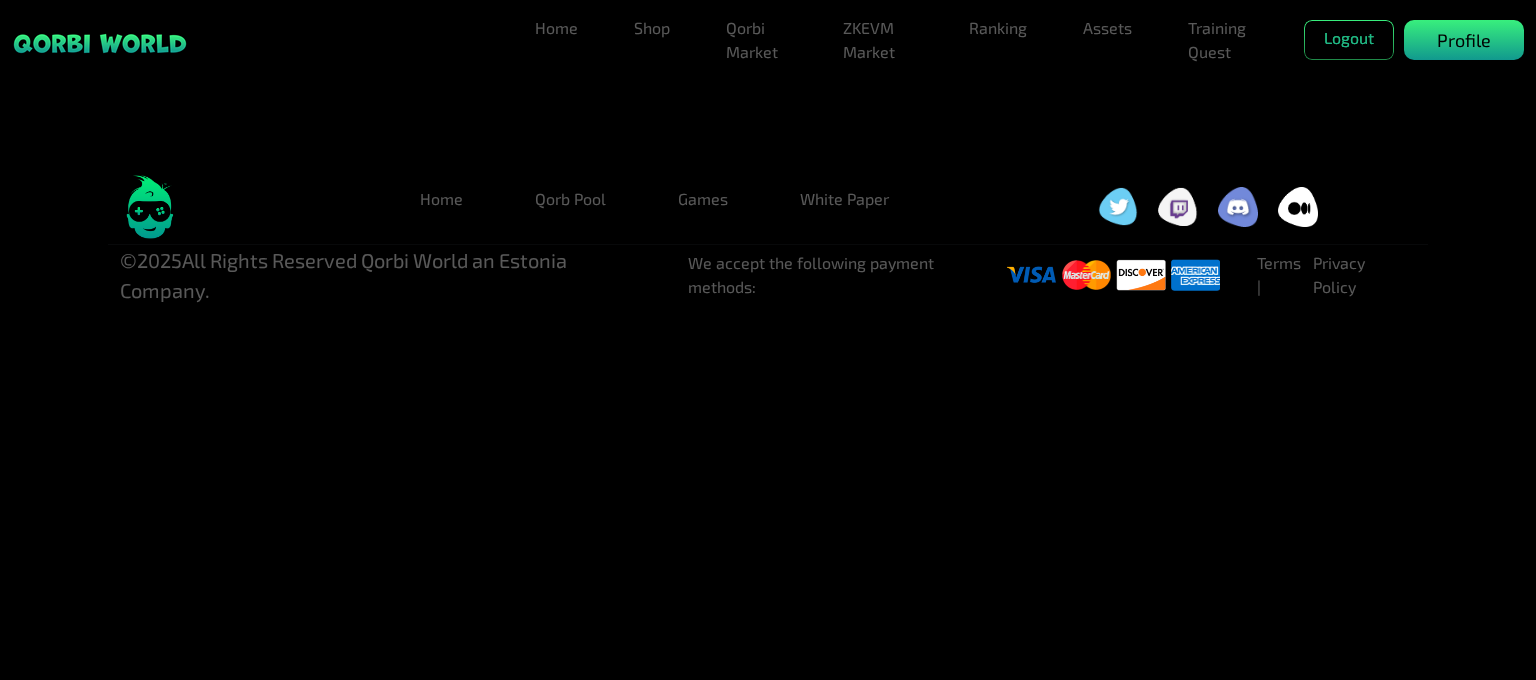 click on "Profile" at bounding box center [1464, 40] 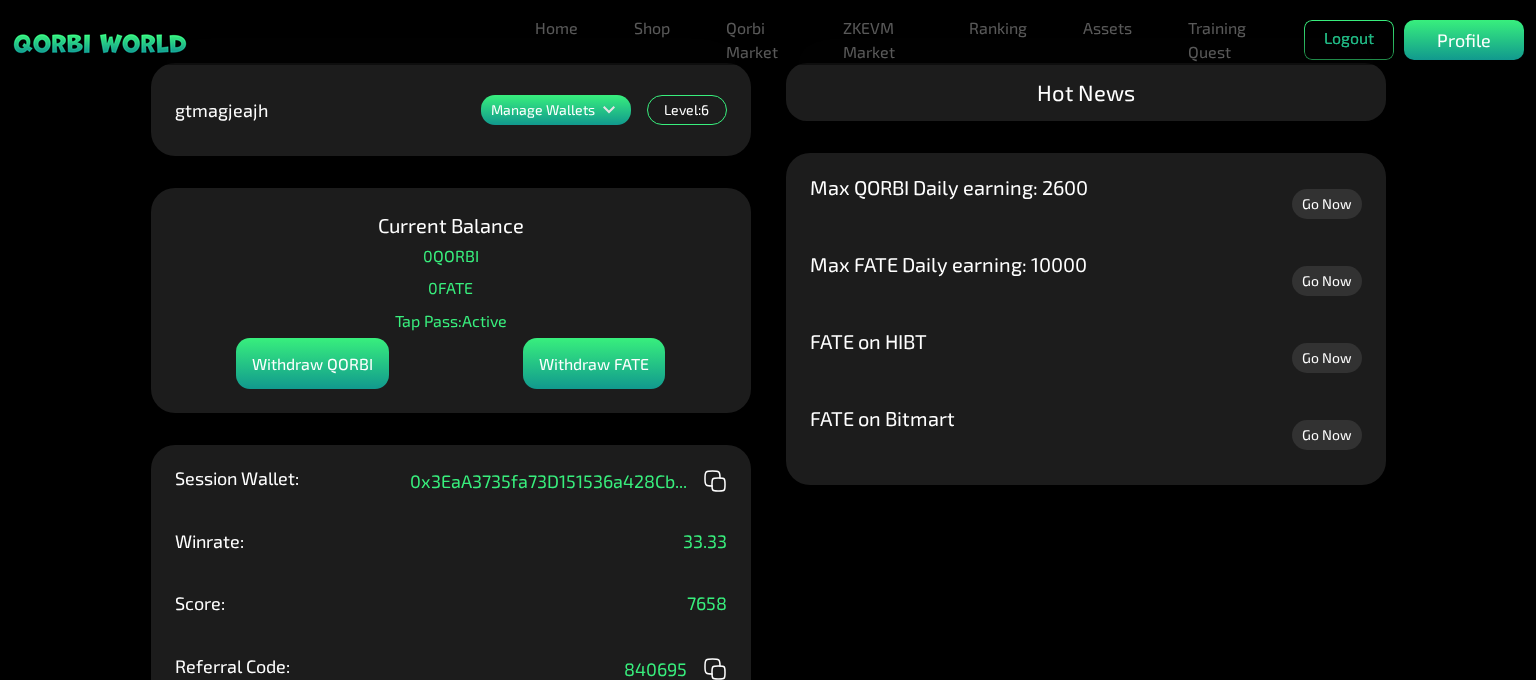 scroll, scrollTop: 0, scrollLeft: 0, axis: both 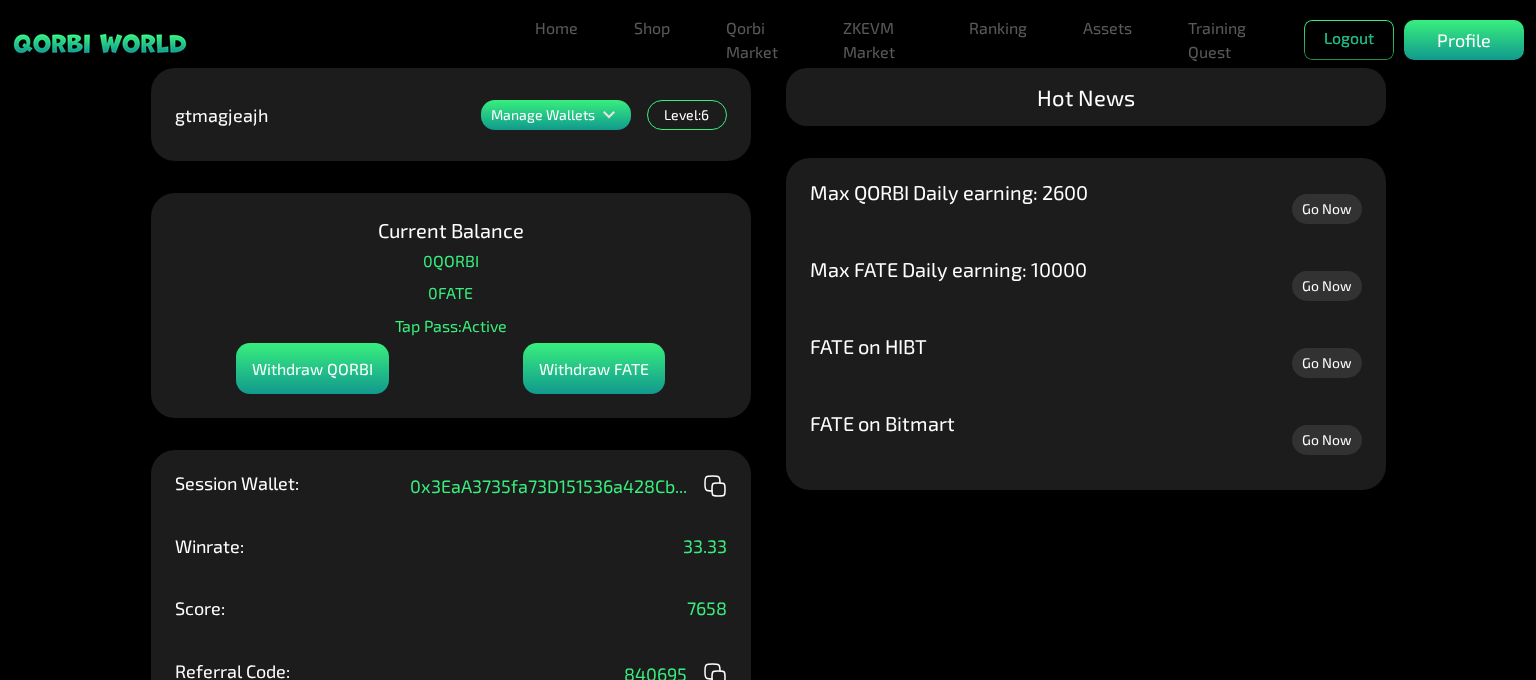 click 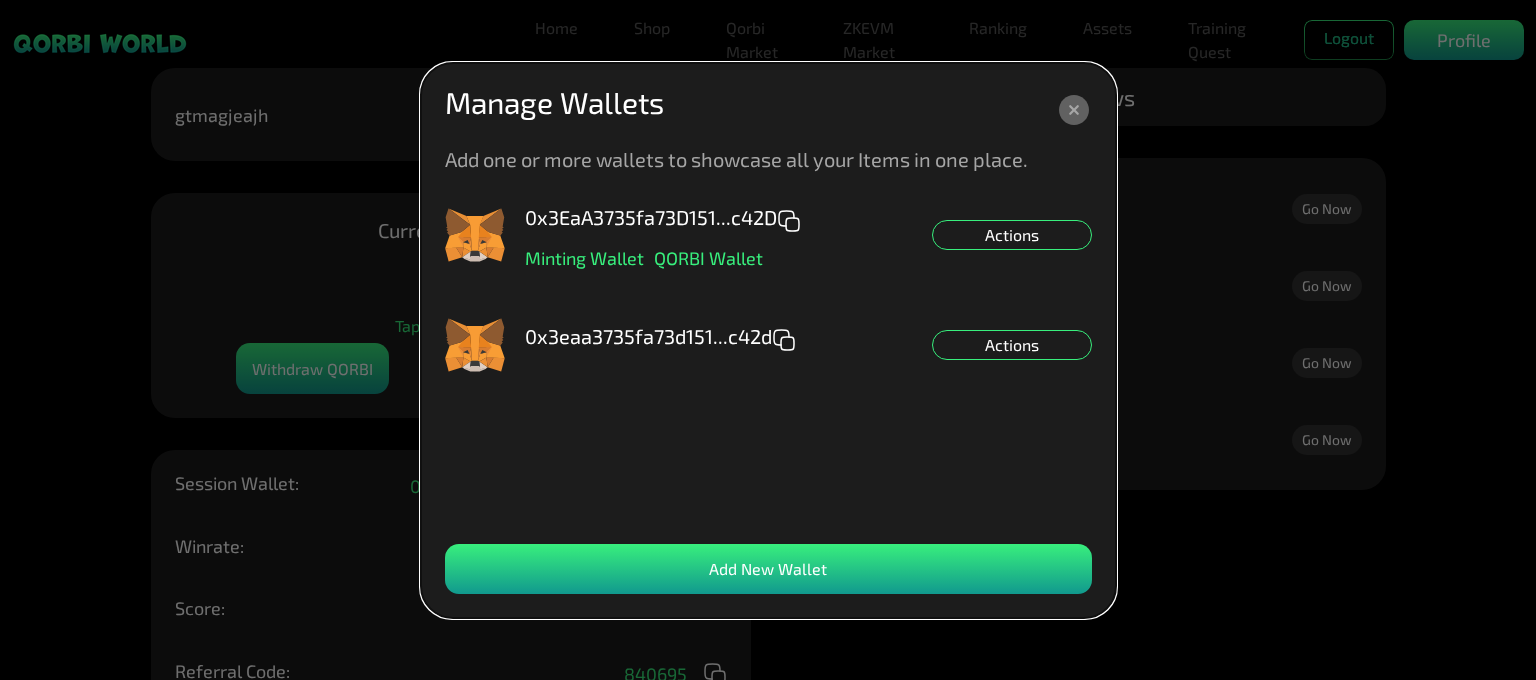 click 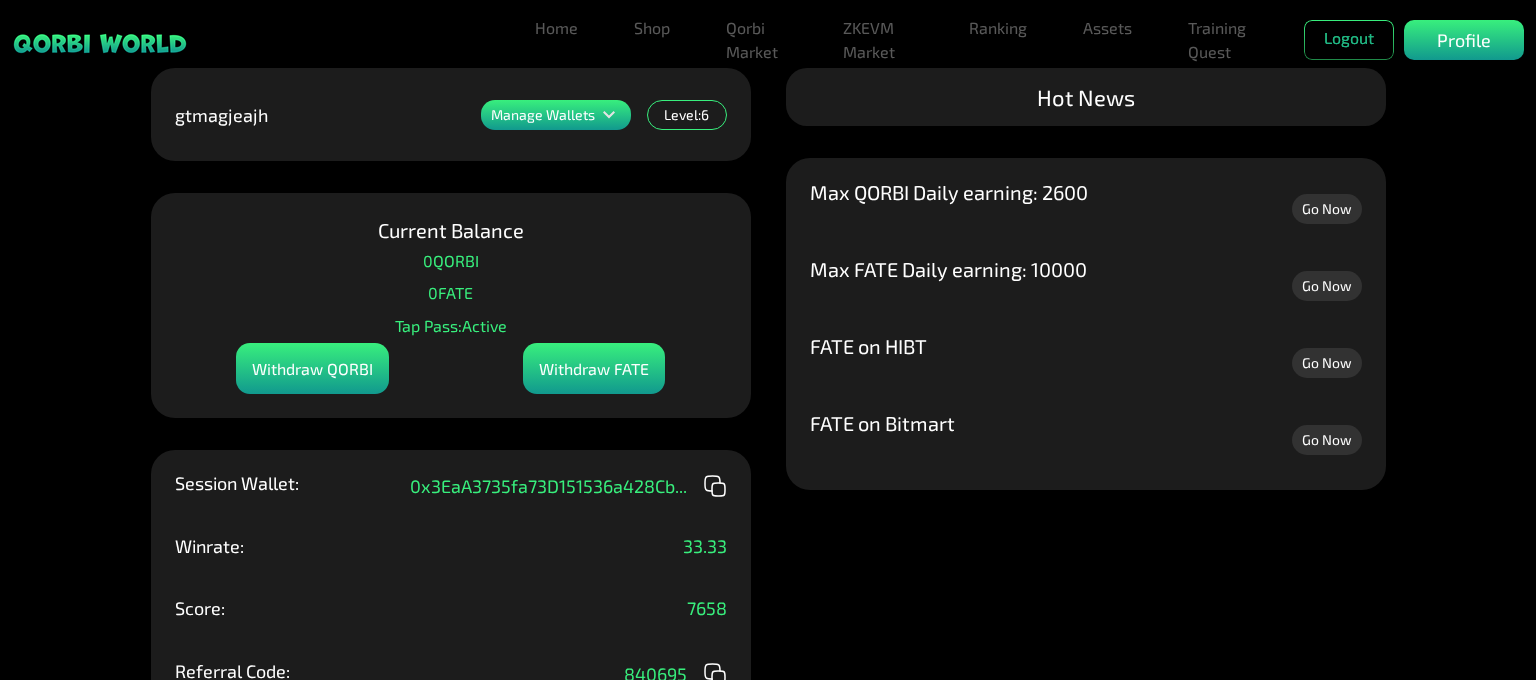 click on "Withdraw FATE" at bounding box center (594, 368) 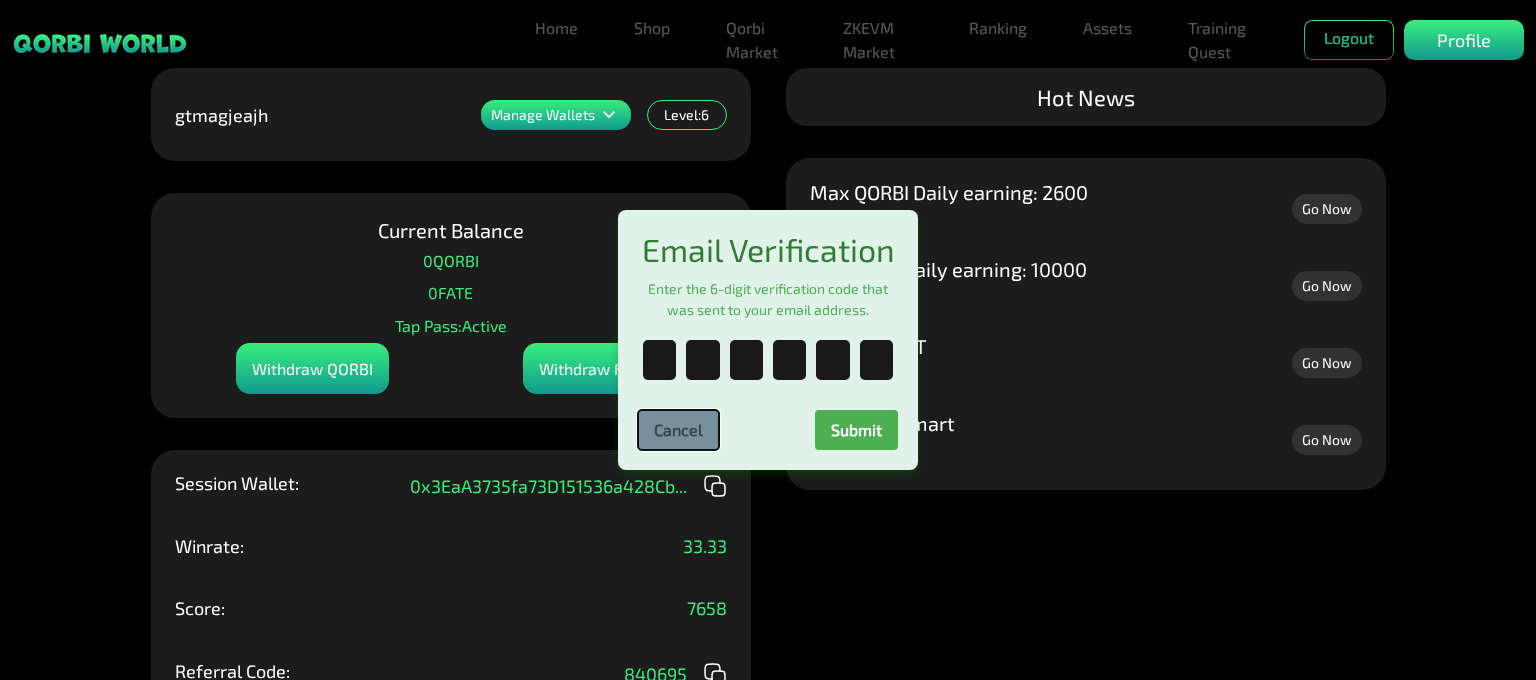 click on "Cancel" at bounding box center [678, 430] 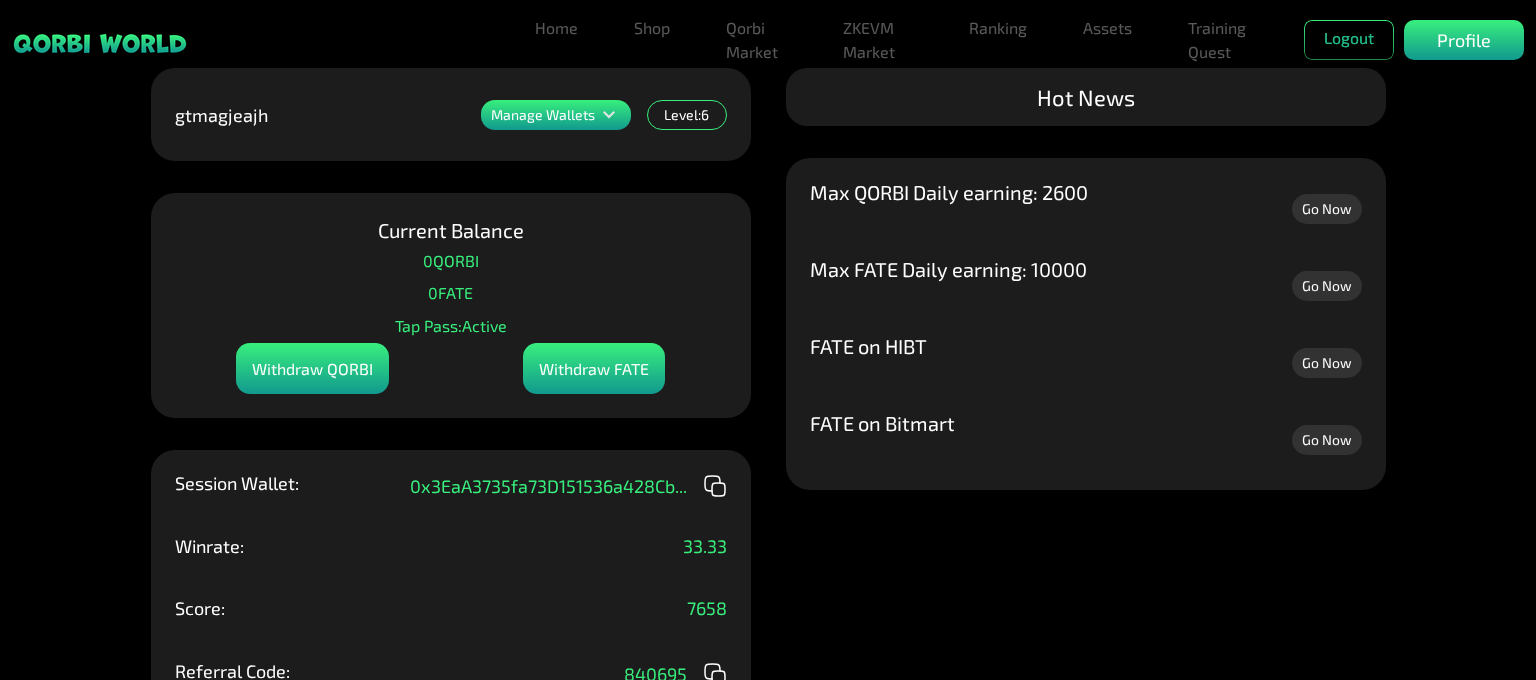 click 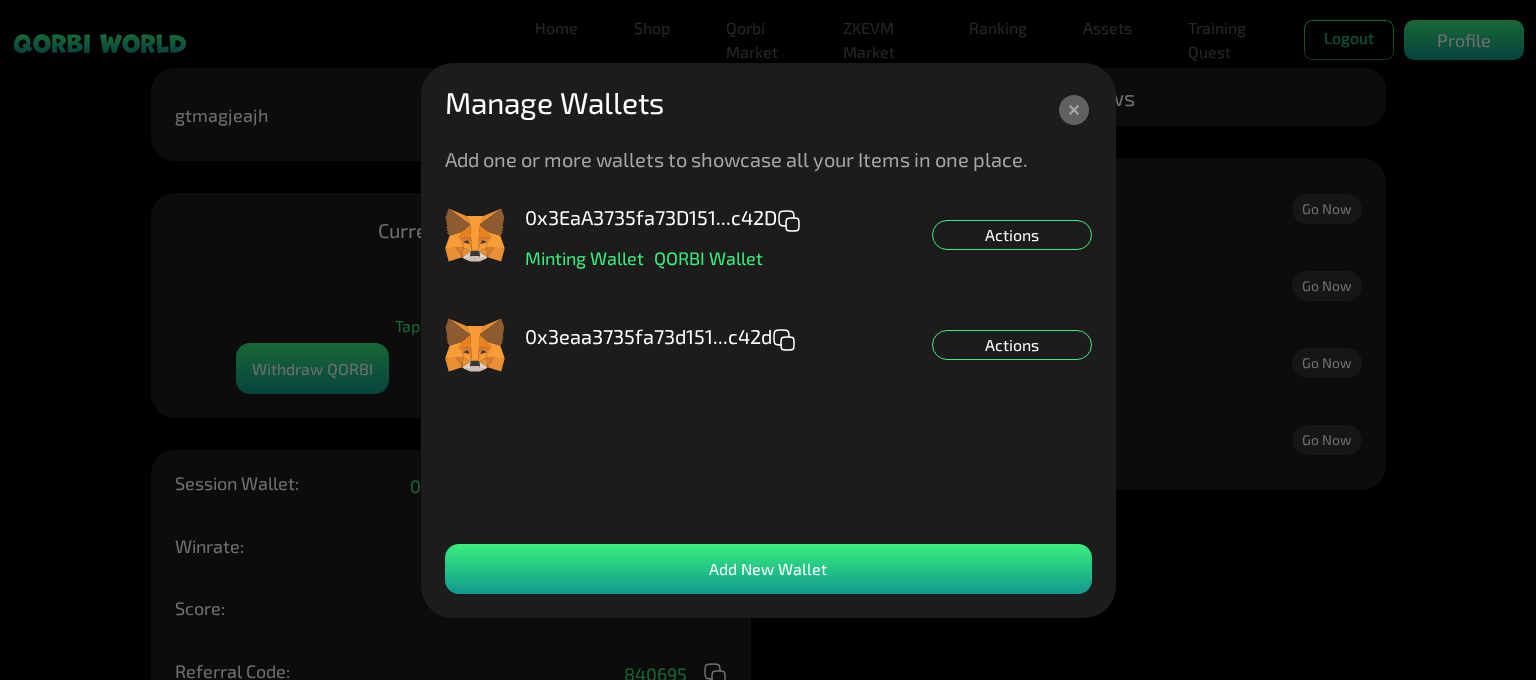 click on "Actions" at bounding box center [1012, 235] 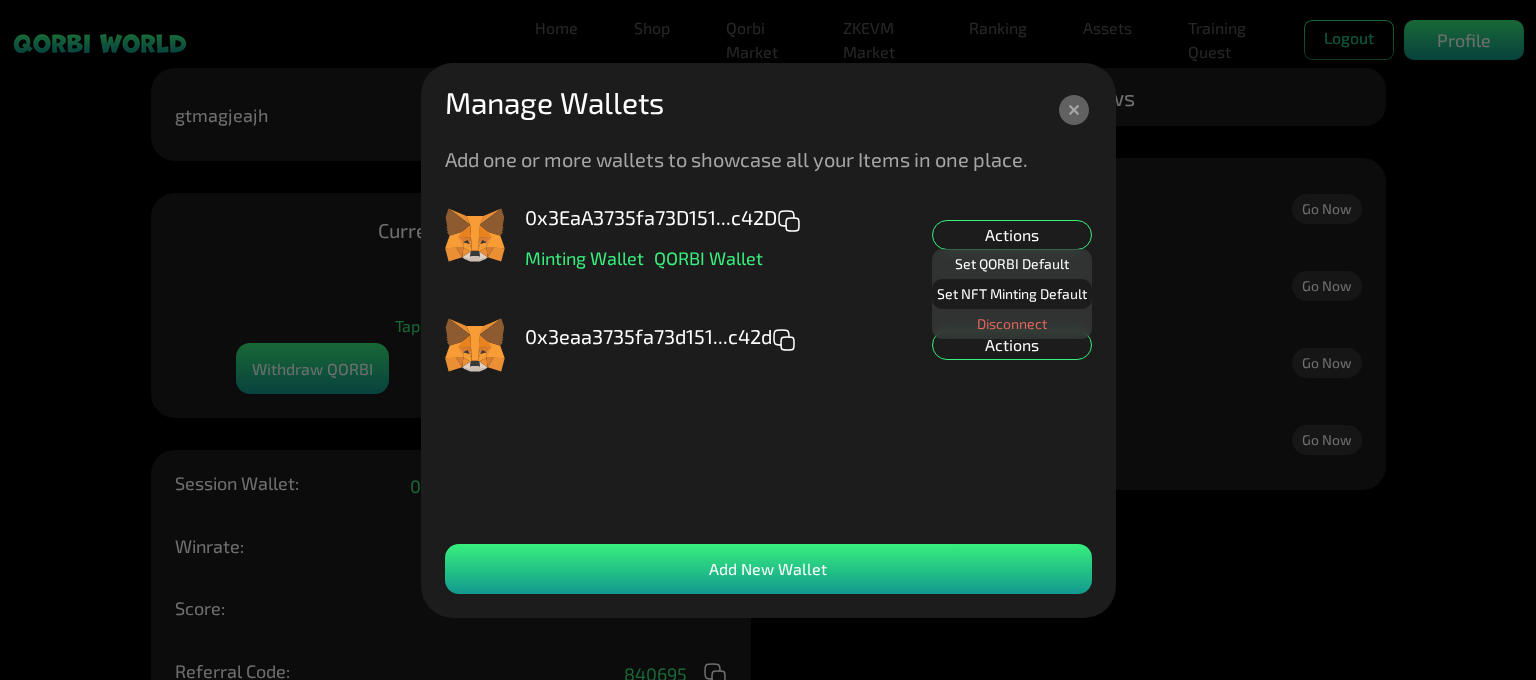 click on "Set NFT Minting Default" at bounding box center (1012, 294) 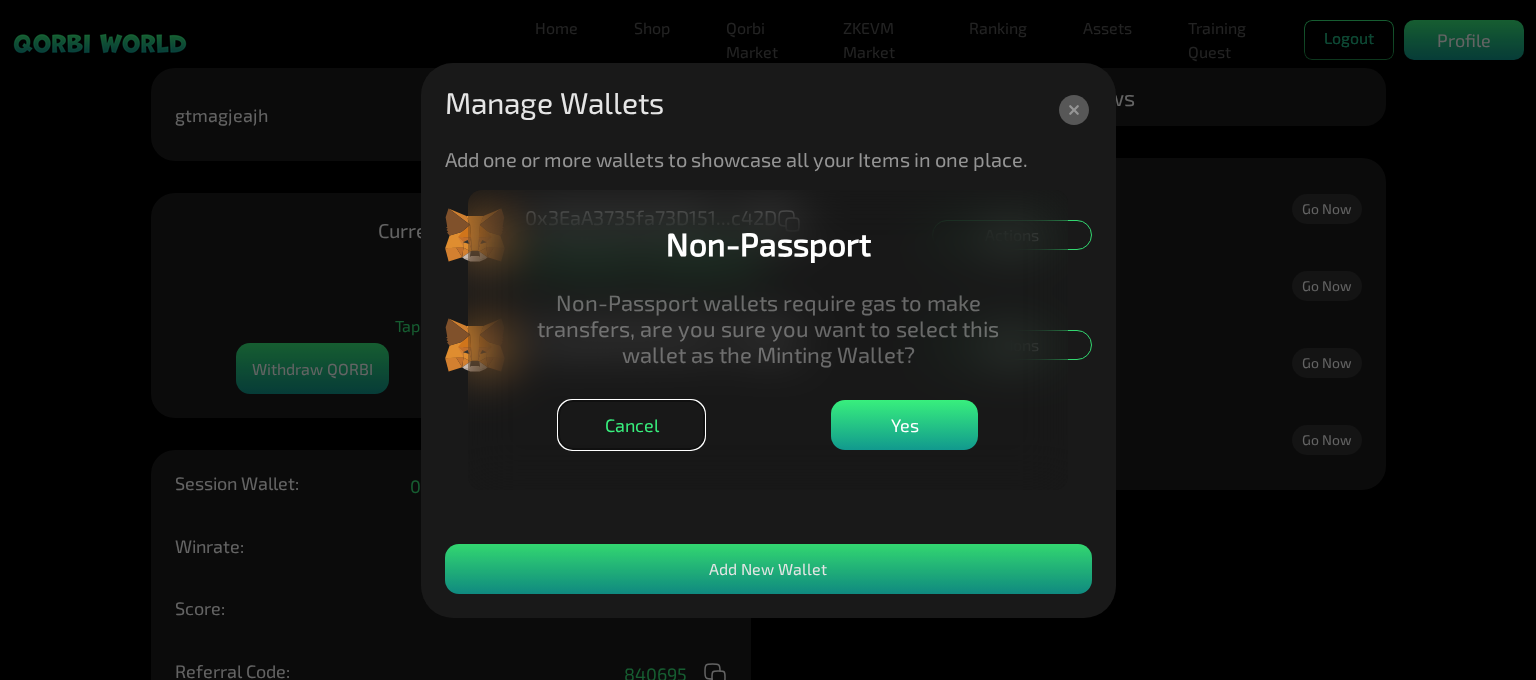 click on "Cancel" at bounding box center [631, 425] 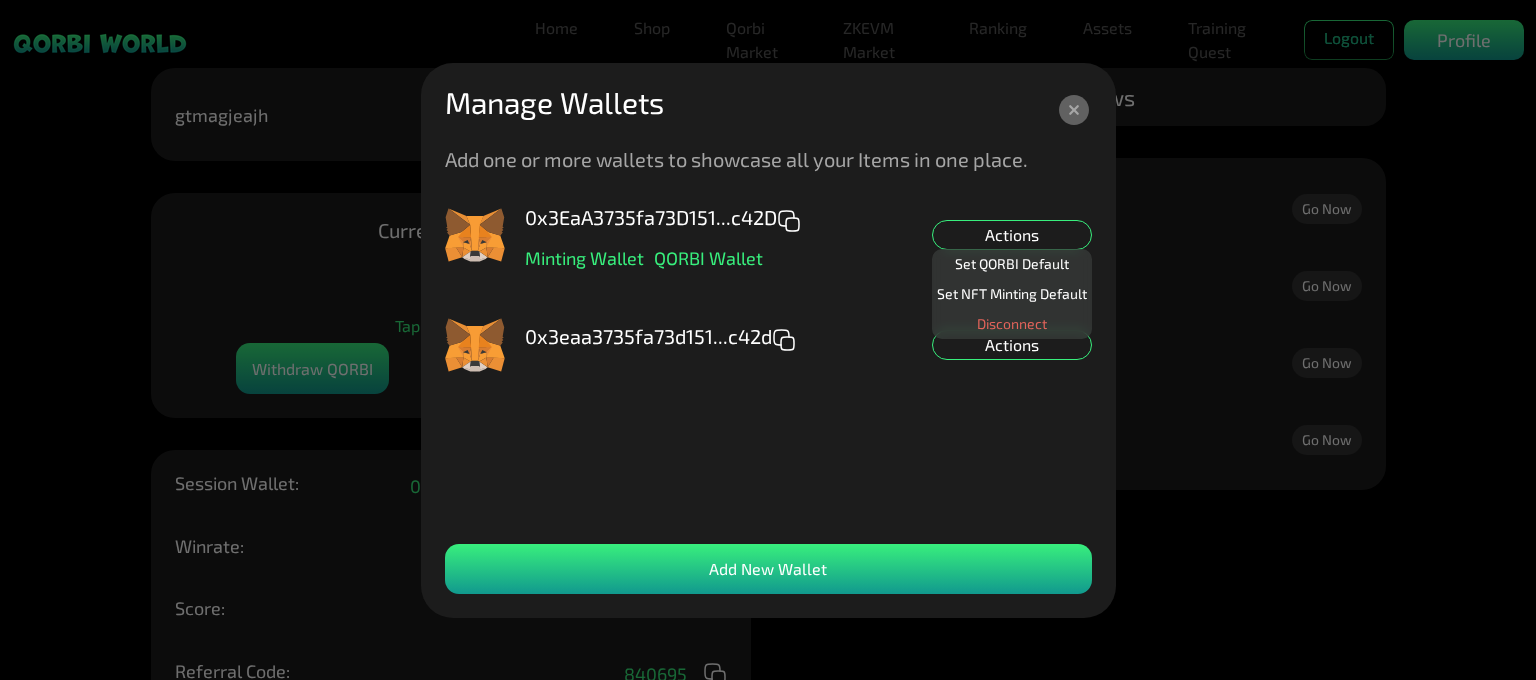click 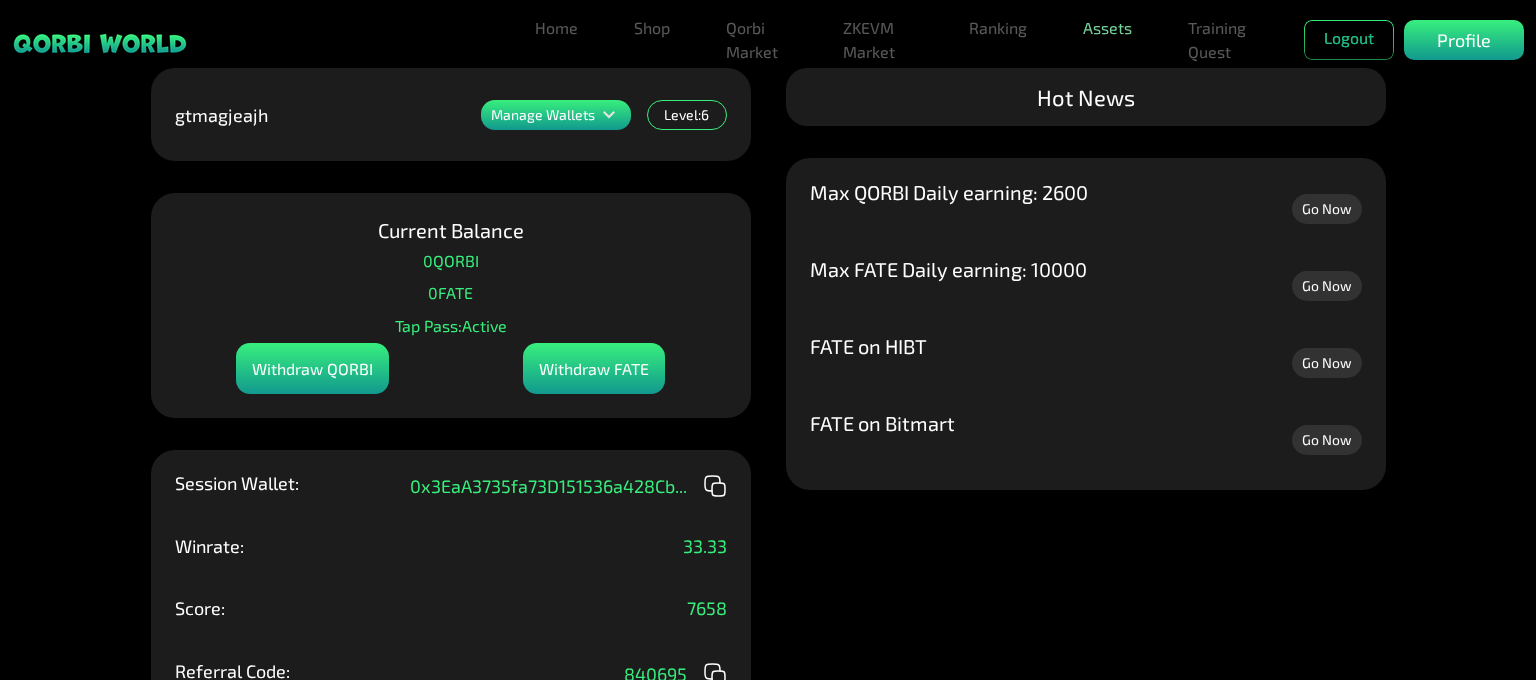 click on "Assets" at bounding box center [1107, 28] 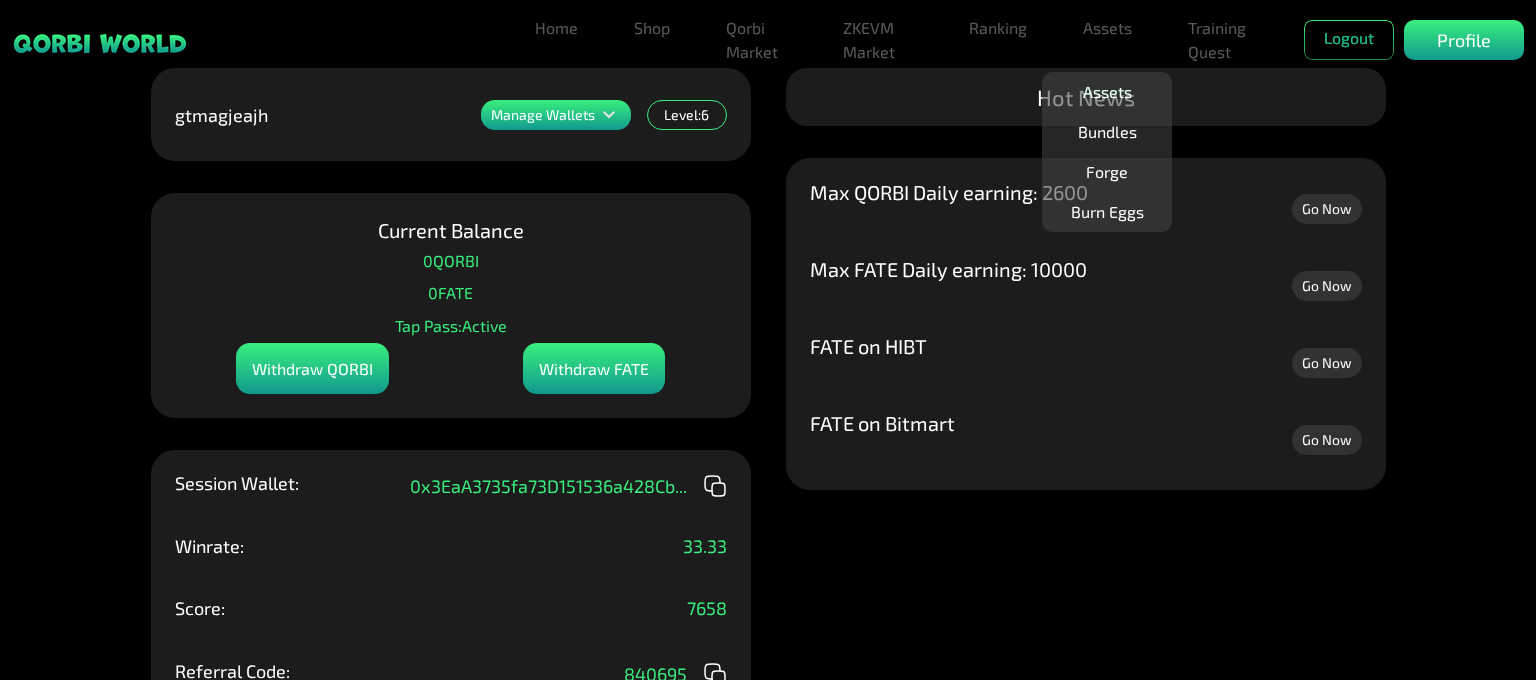 click on "Assets" at bounding box center [1107, 92] 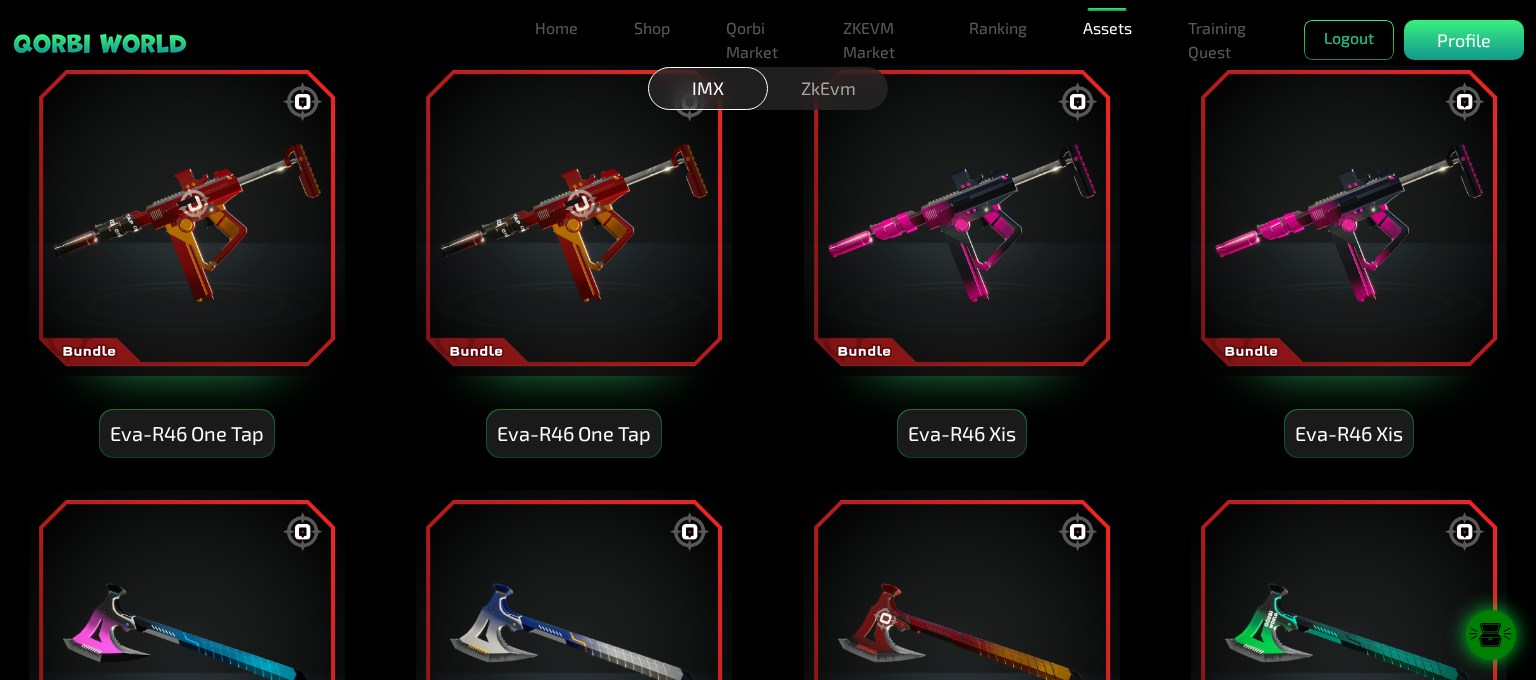 scroll, scrollTop: 10800, scrollLeft: 0, axis: vertical 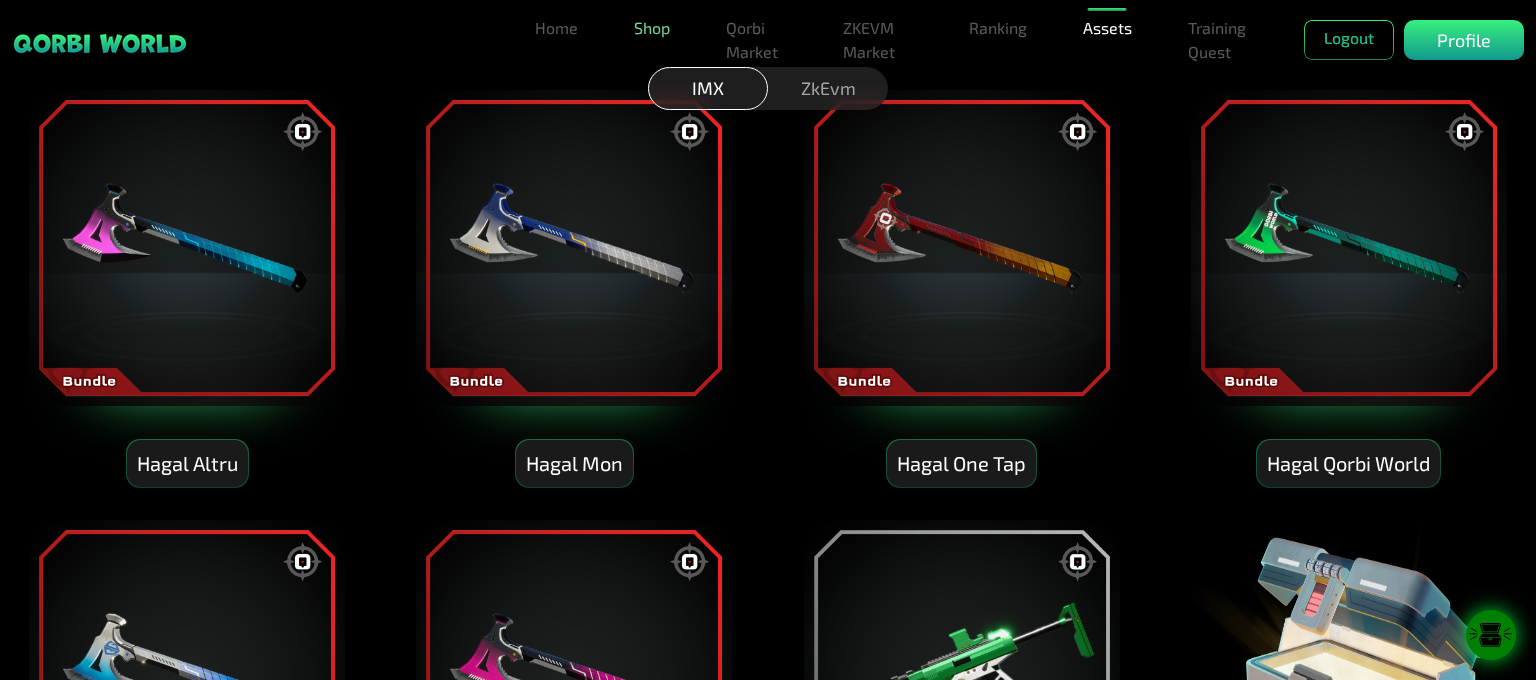 click on "Shop" at bounding box center (652, 28) 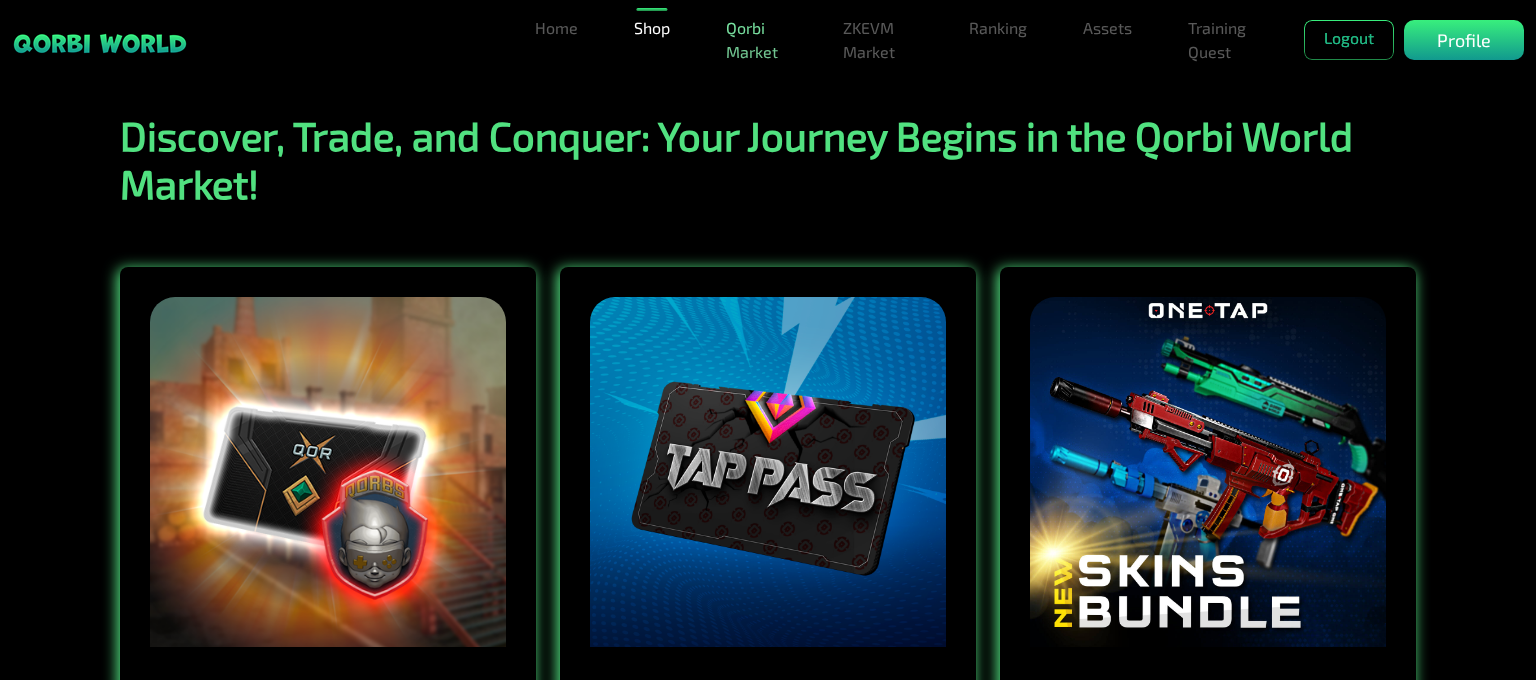 scroll, scrollTop: 0, scrollLeft: 0, axis: both 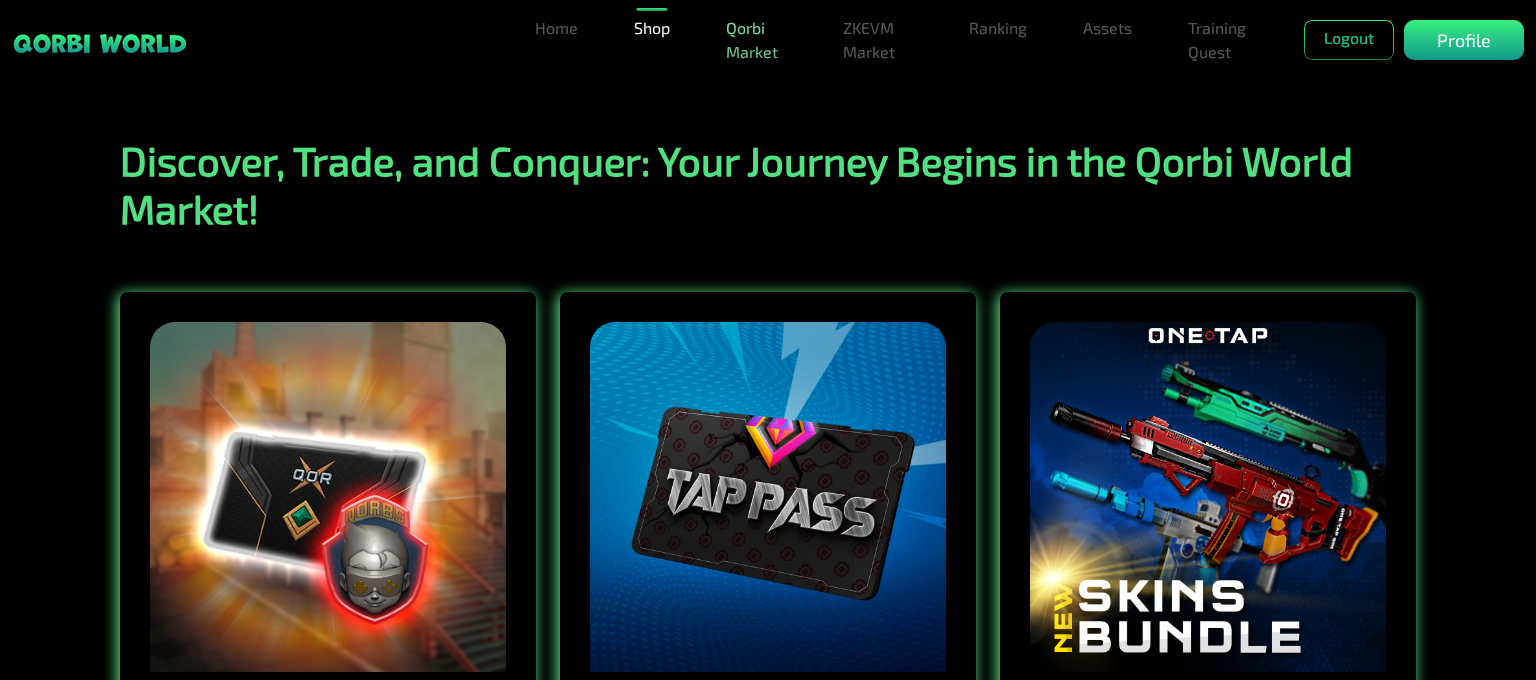 click on "Qorbi Market" at bounding box center [756, 40] 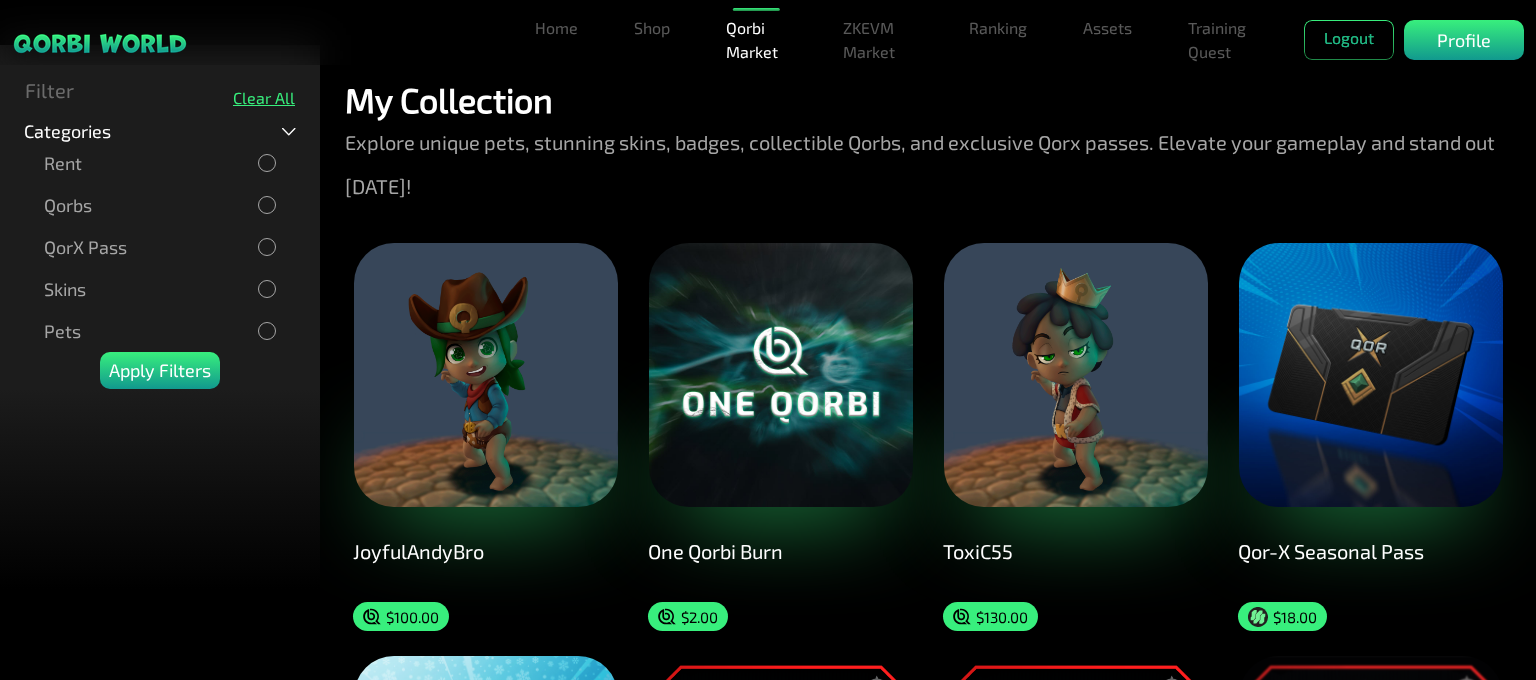 scroll, scrollTop: 0, scrollLeft: 0, axis: both 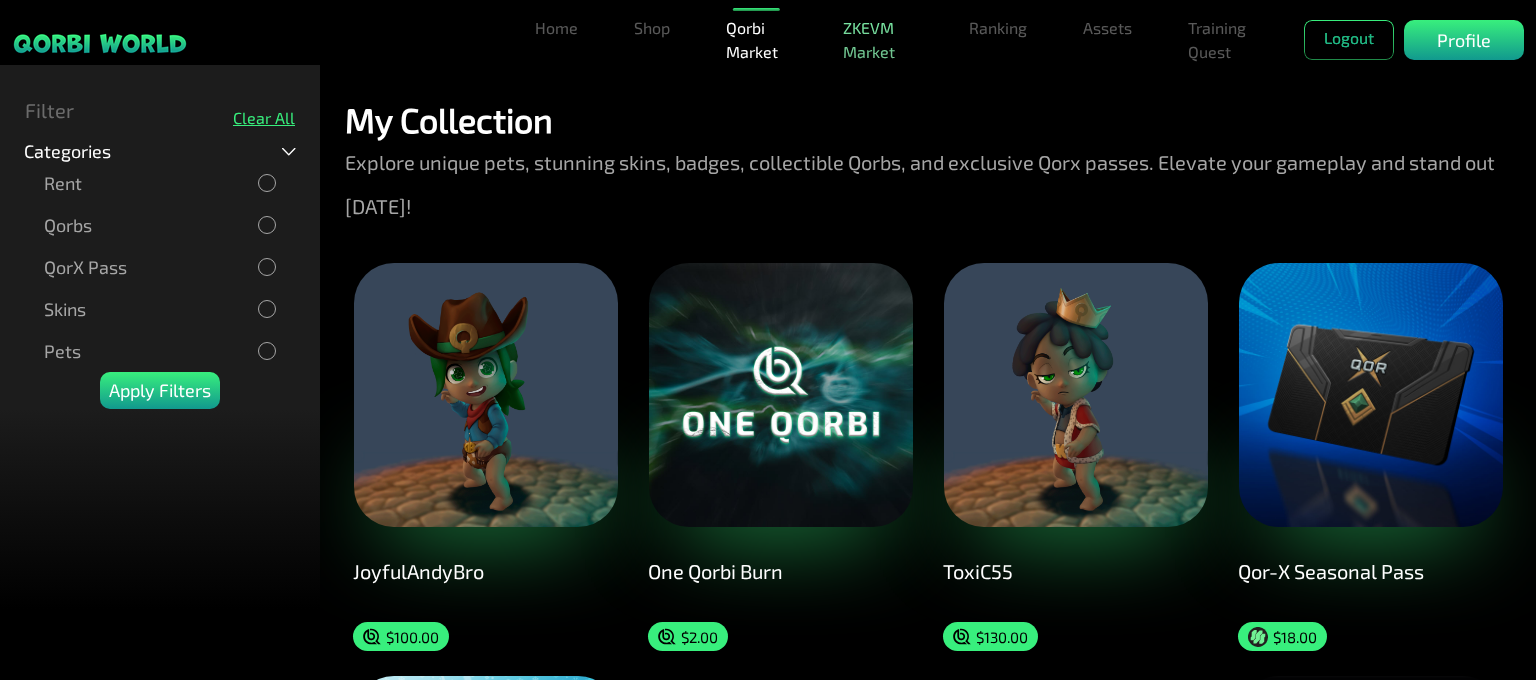 click on "ZKEVM Market" at bounding box center (878, 40) 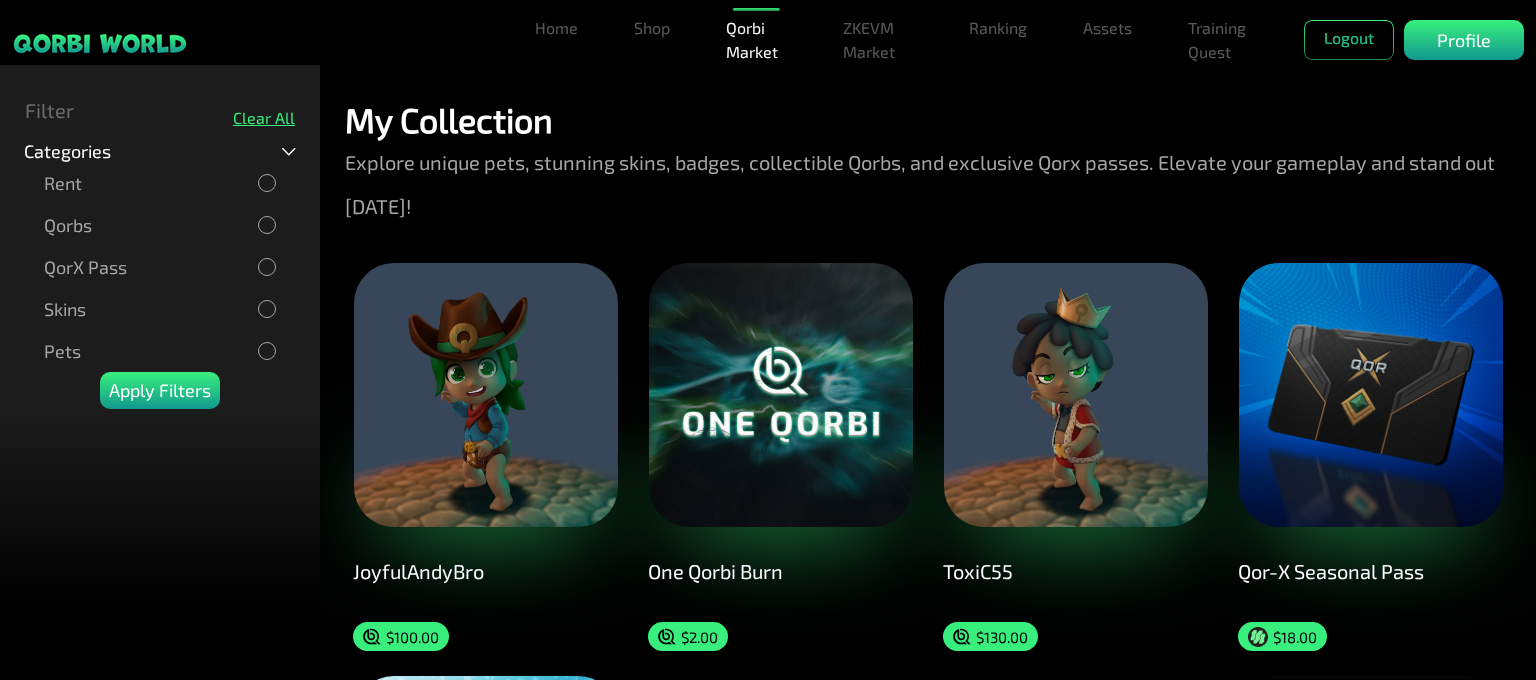 click on "QorX Pass" at bounding box center (160, 267) 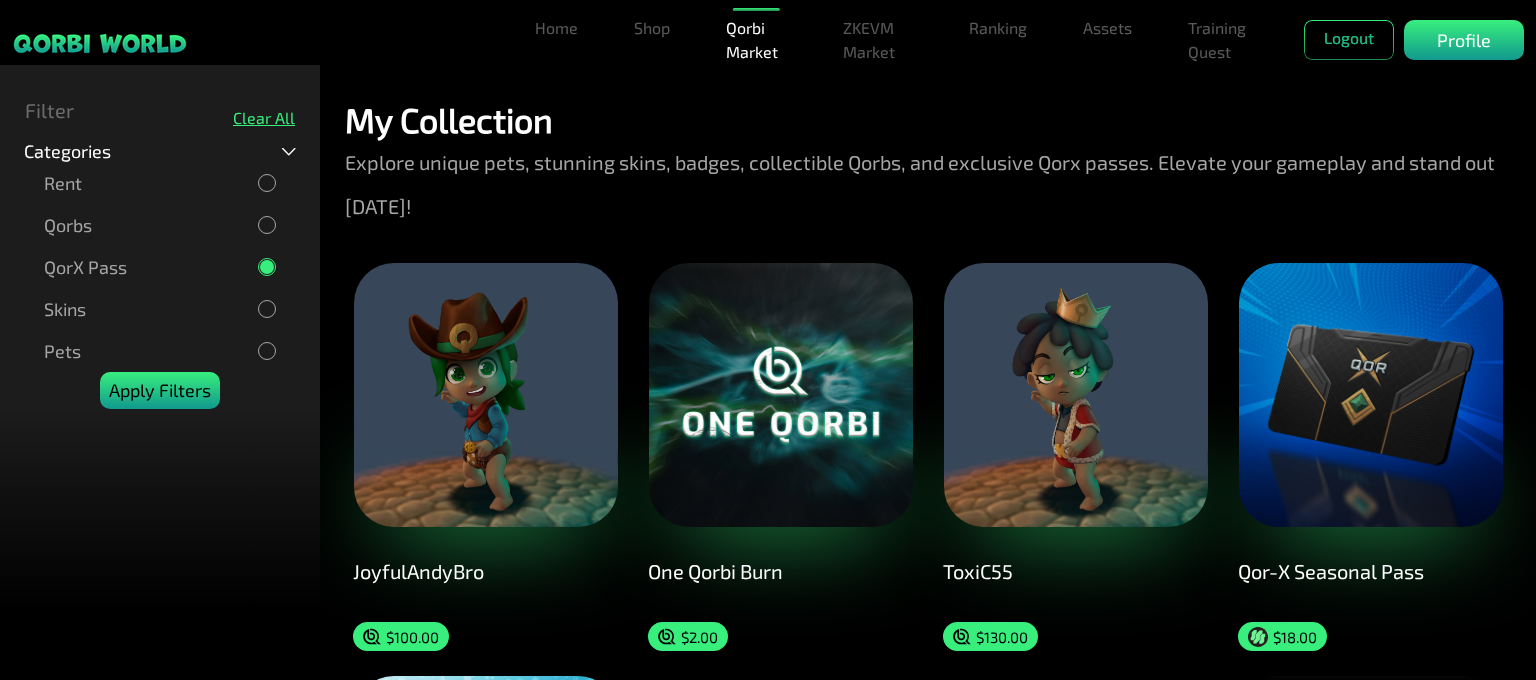 click on "Apply Filters" at bounding box center (160, 390) 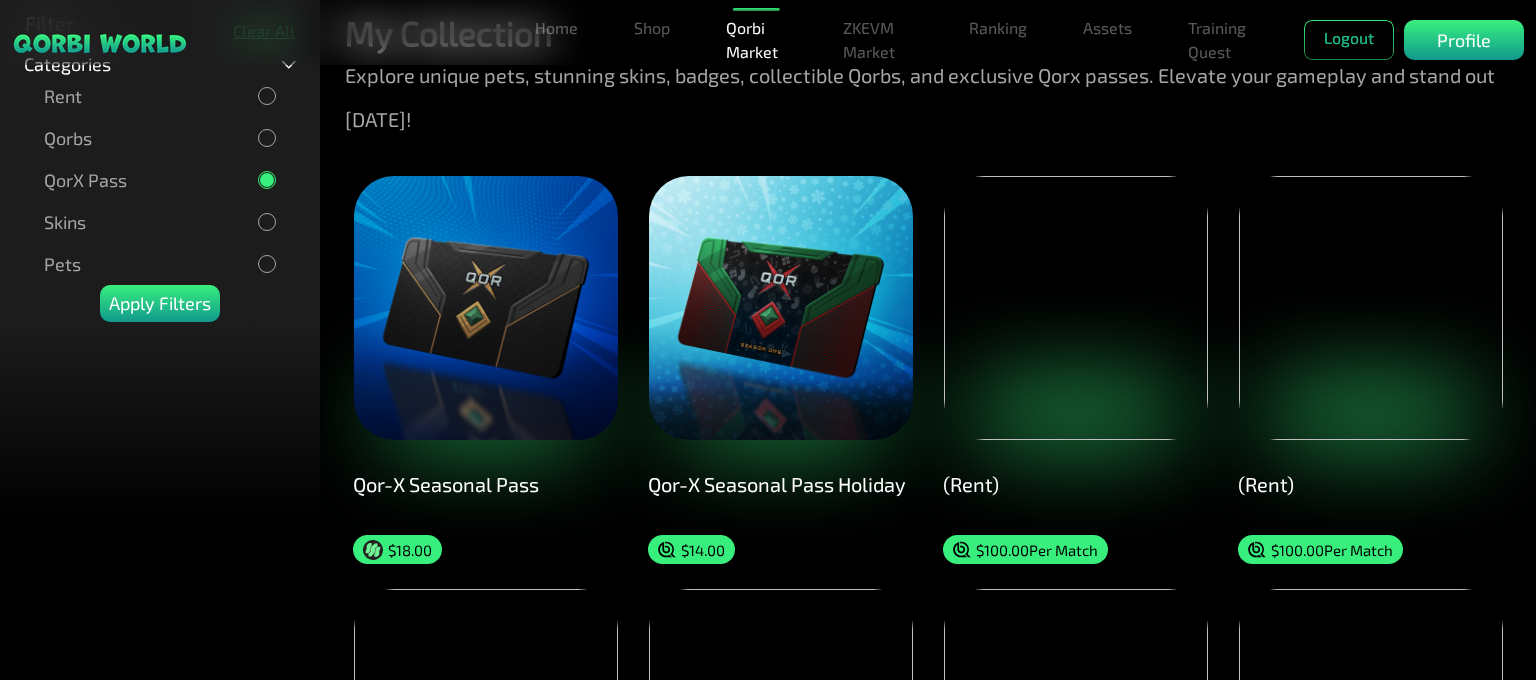 scroll, scrollTop: 0, scrollLeft: 0, axis: both 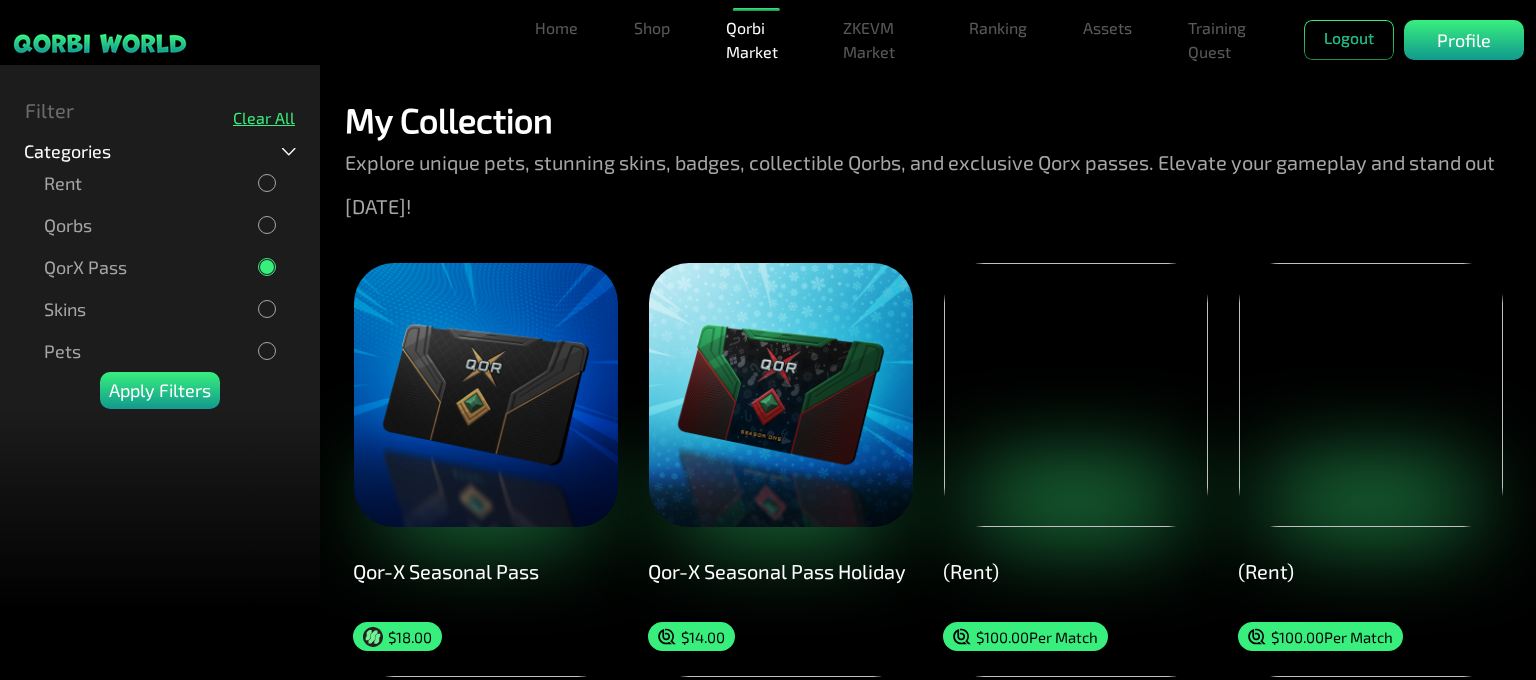 click on "QorX Pass" at bounding box center [160, 267] 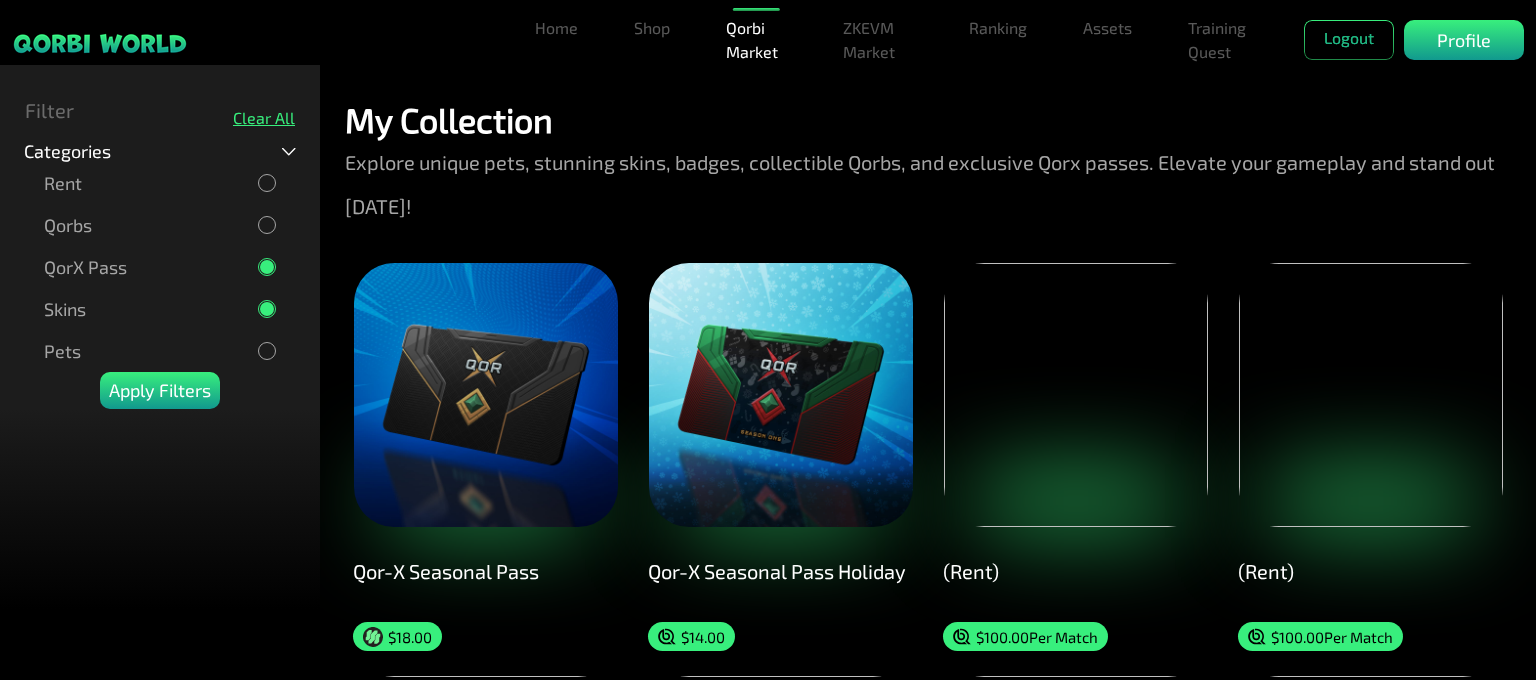 click on "QorX Pass" at bounding box center (85, 267) 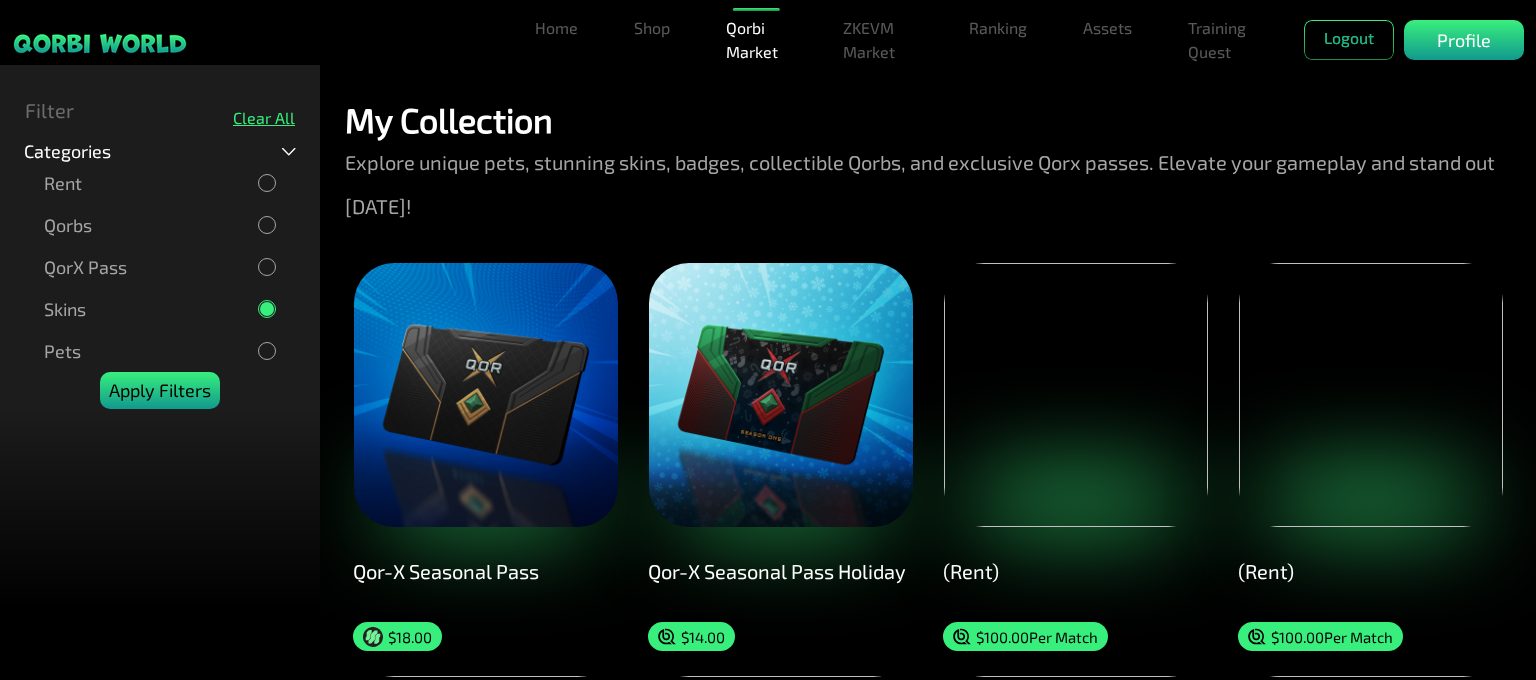 click on "Apply Filters" at bounding box center [160, 390] 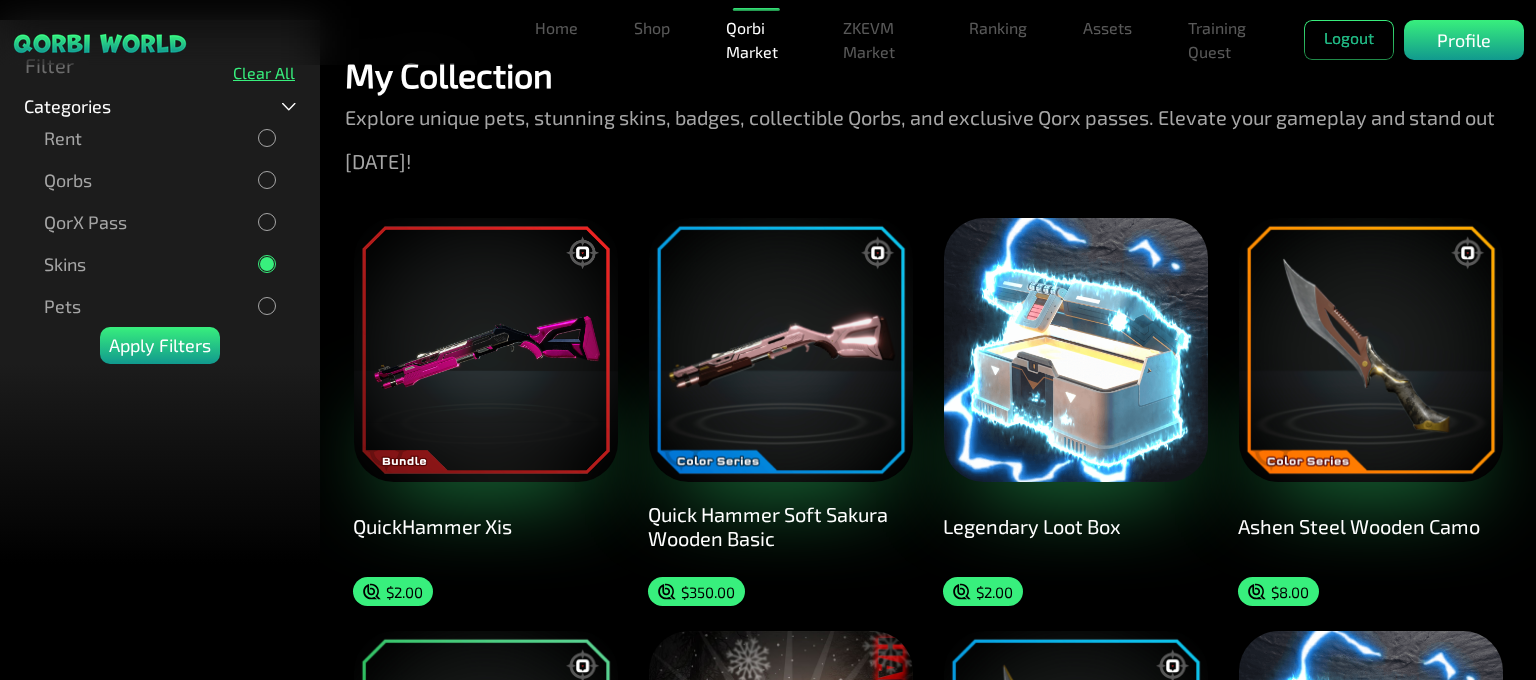 scroll, scrollTop: 0, scrollLeft: 0, axis: both 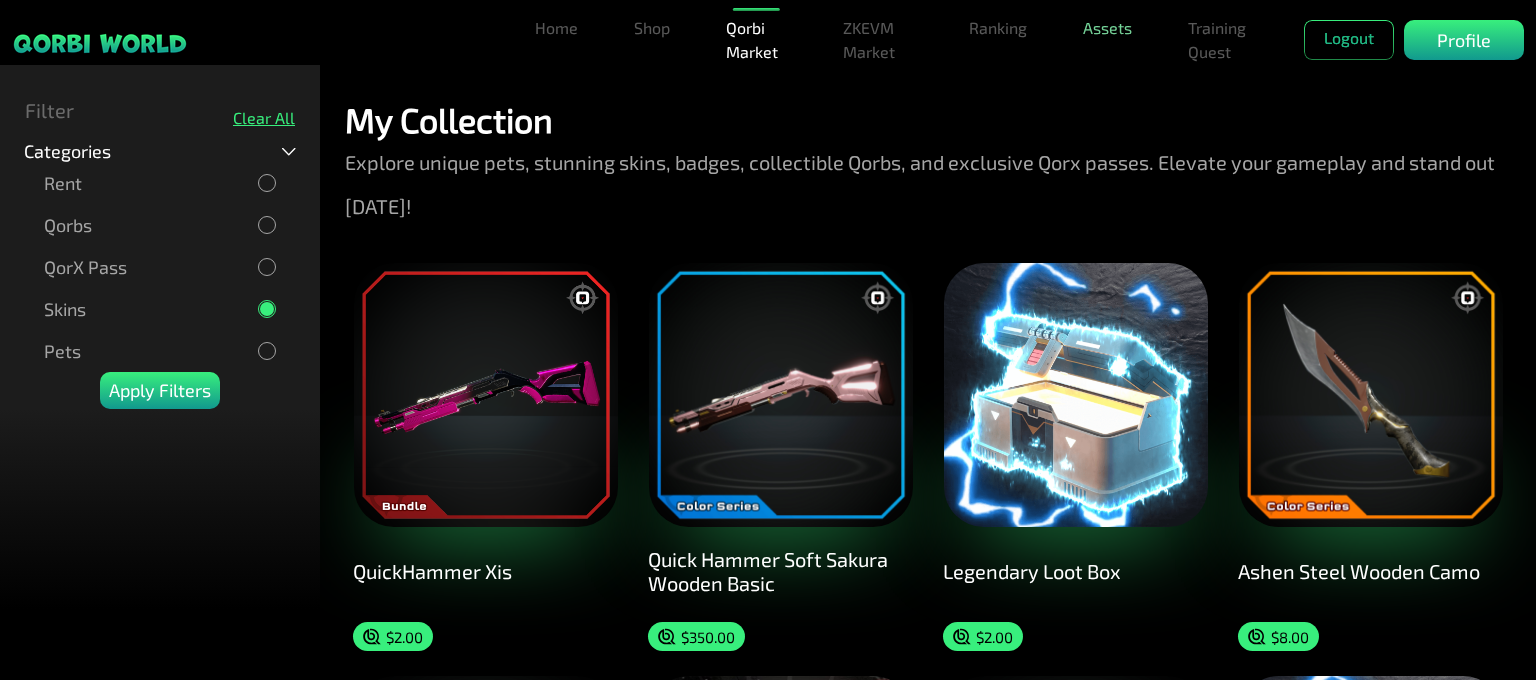 drag, startPoint x: 1088, startPoint y: 50, endPoint x: 1088, endPoint y: 34, distance: 16 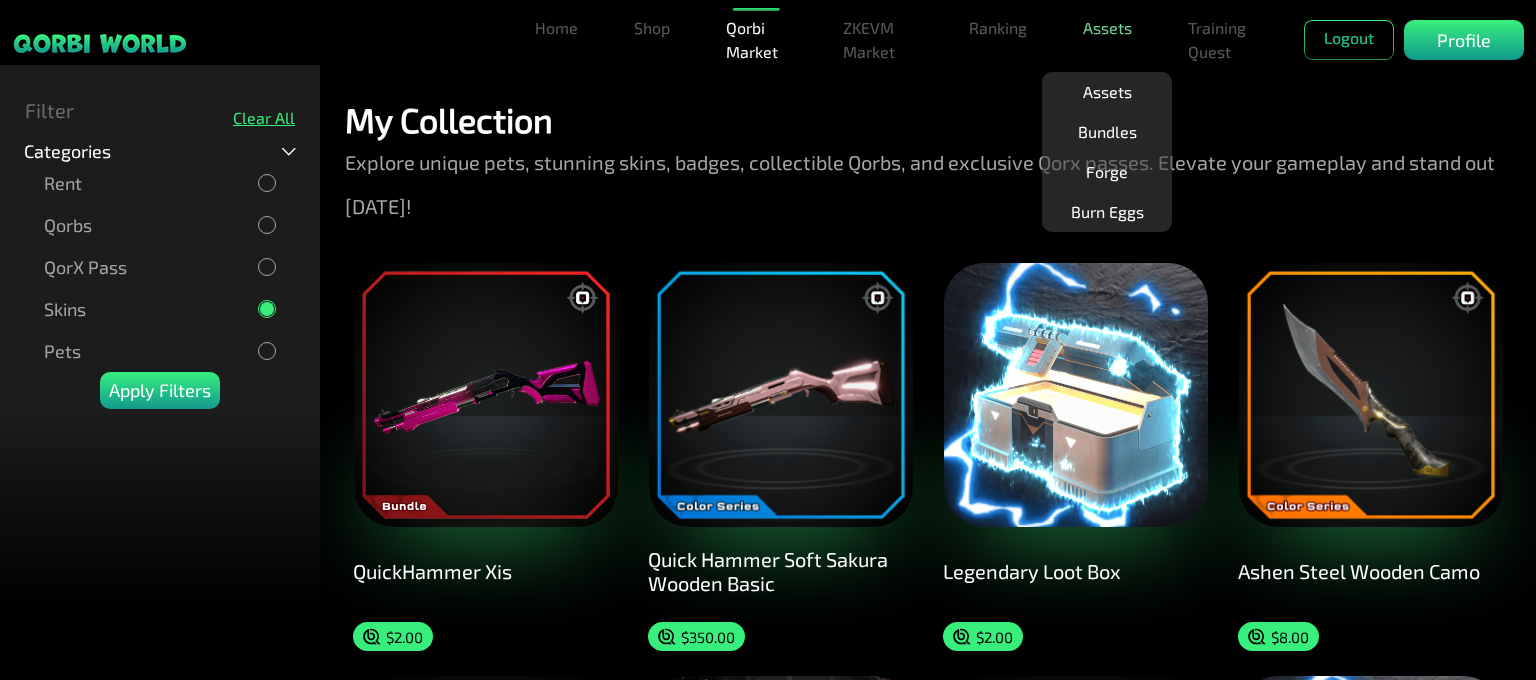 click on "Assets" at bounding box center (1107, 28) 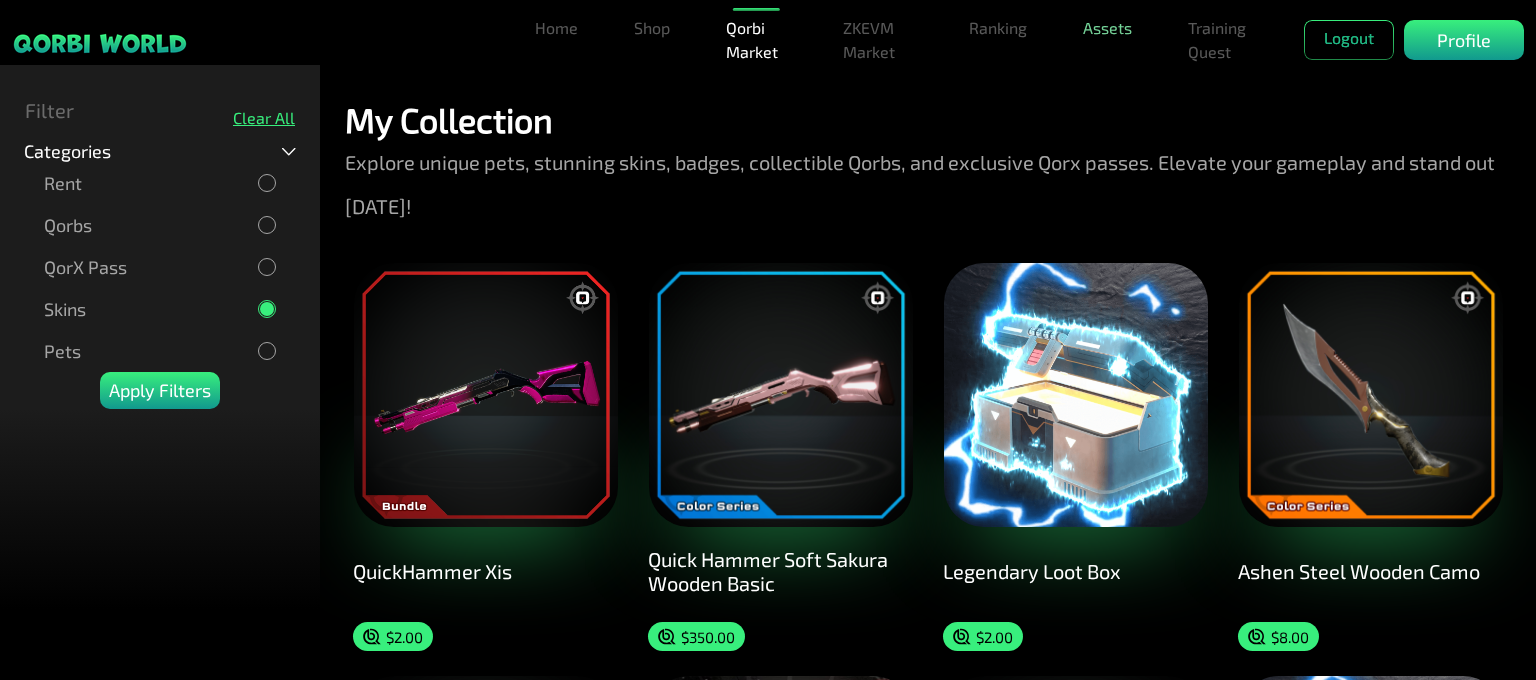 click on "Assets" at bounding box center [1107, 28] 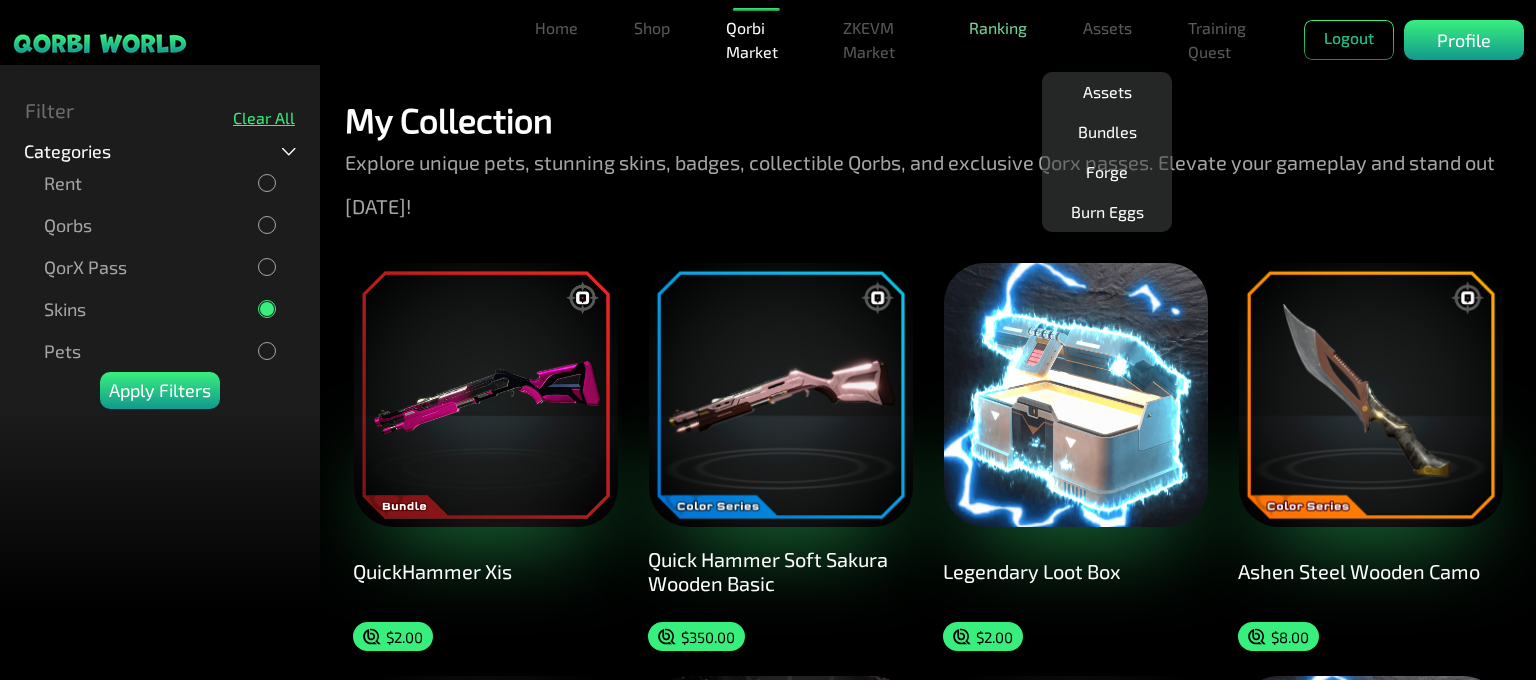click on "Ranking" at bounding box center [998, 28] 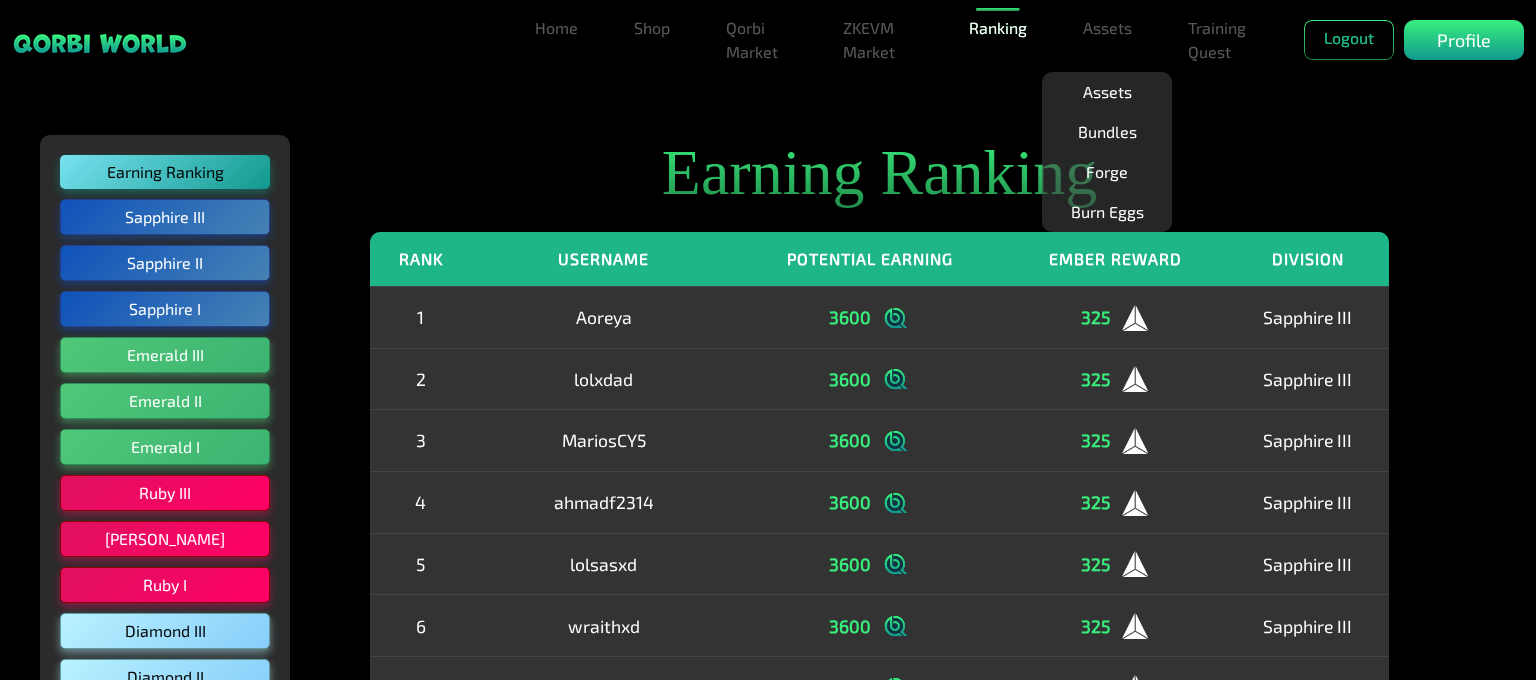 scroll, scrollTop: 0, scrollLeft: 0, axis: both 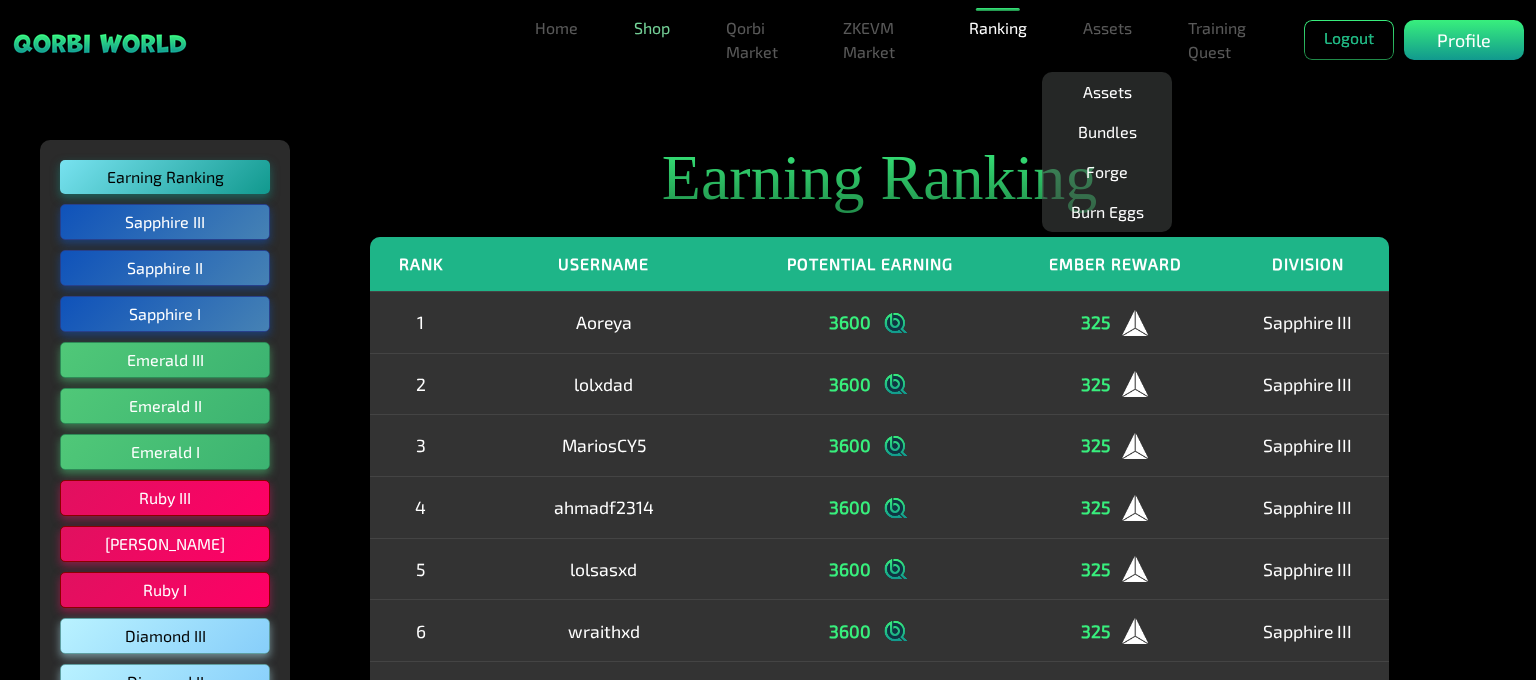 click on "Shop" at bounding box center [652, 28] 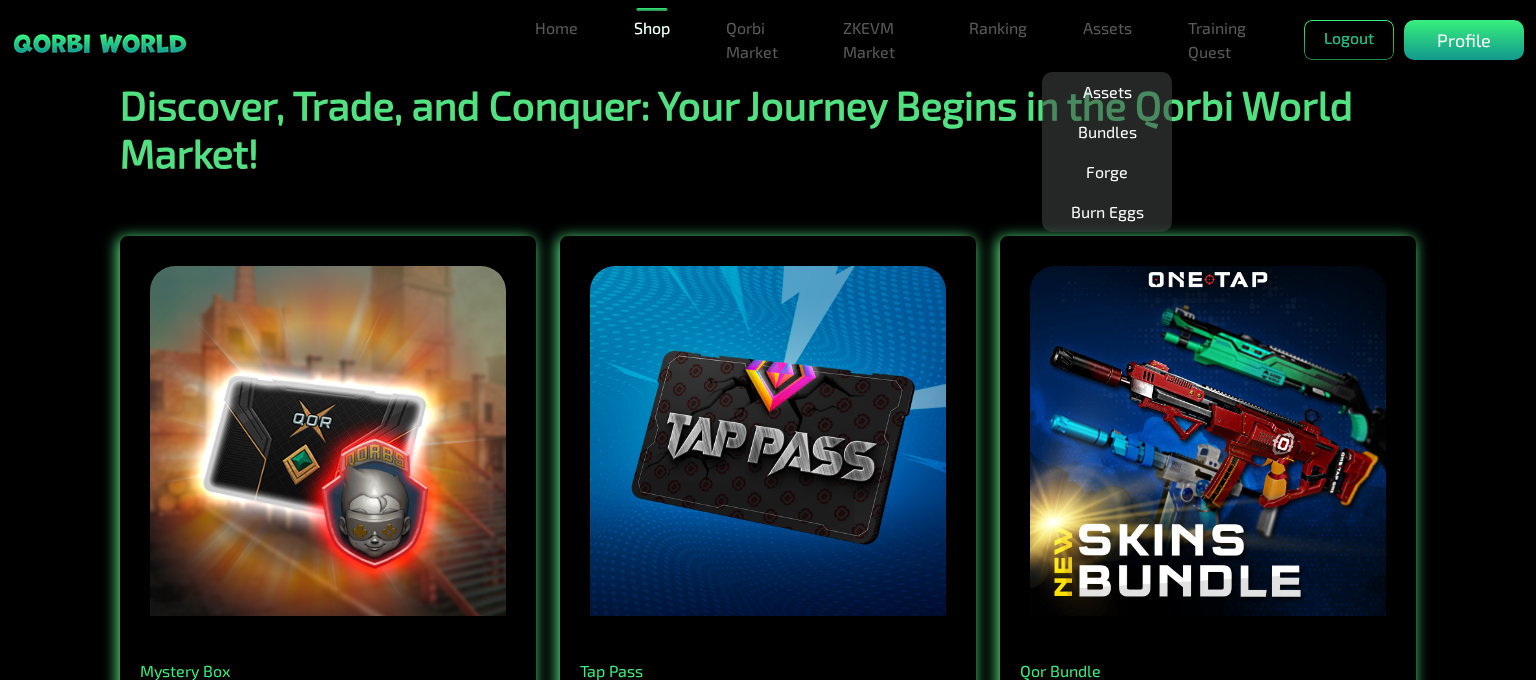 scroll, scrollTop: 0, scrollLeft: 0, axis: both 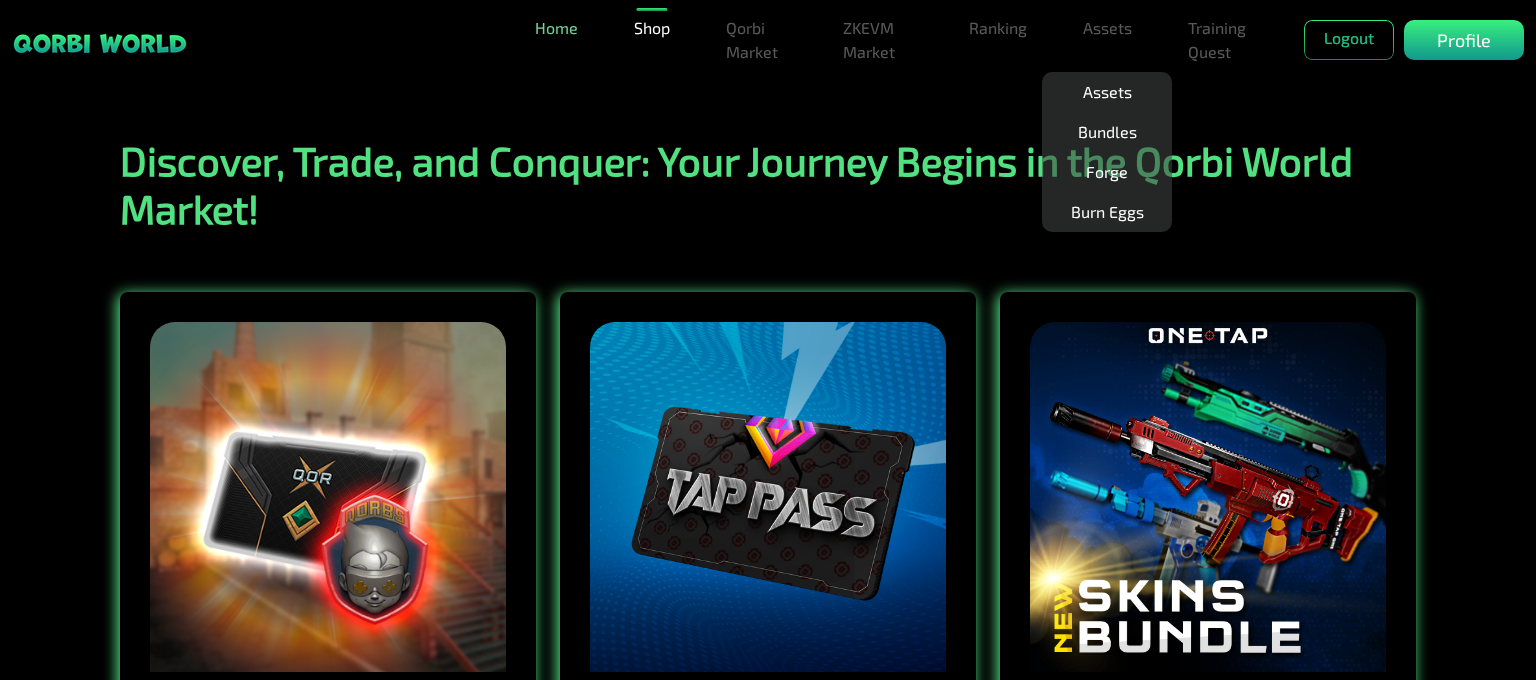 drag, startPoint x: 594, startPoint y: 29, endPoint x: 576, endPoint y: 27, distance: 18.110771 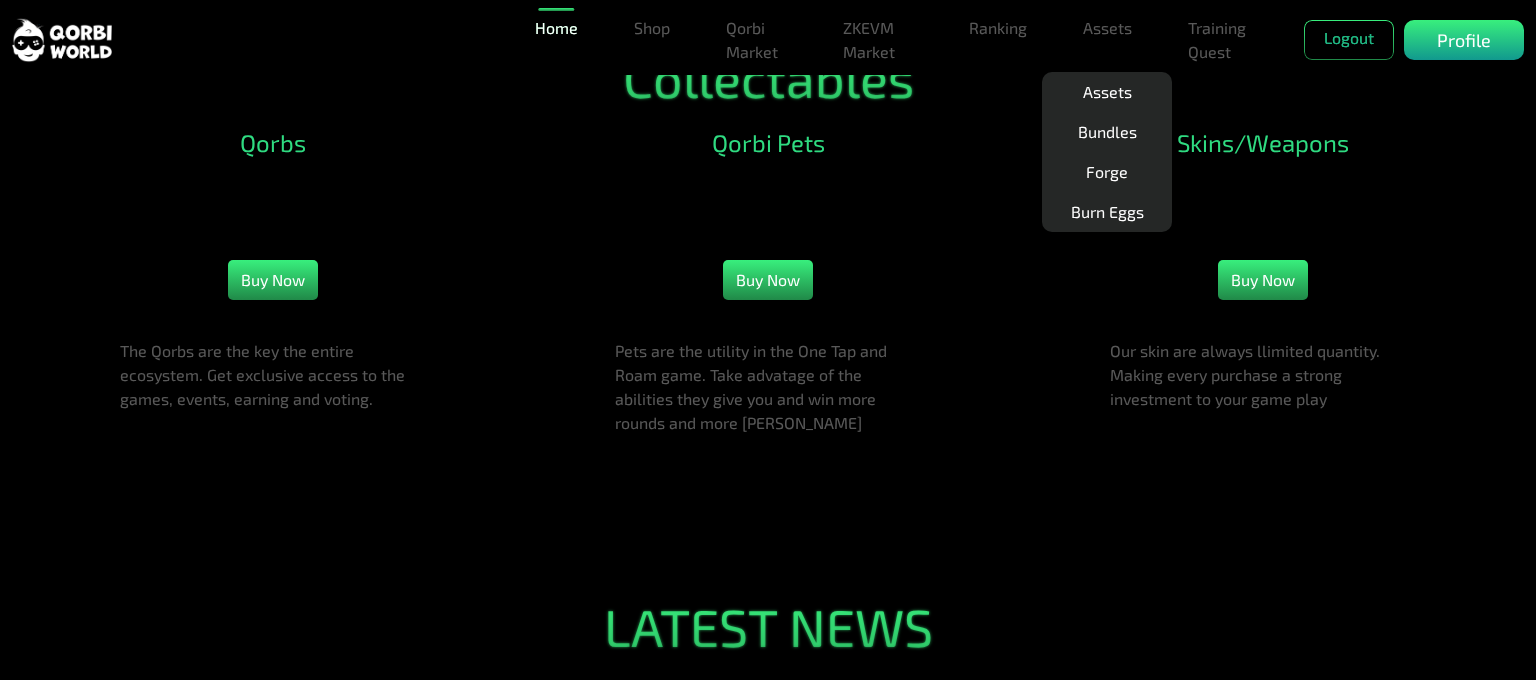 scroll, scrollTop: 2100, scrollLeft: 0, axis: vertical 